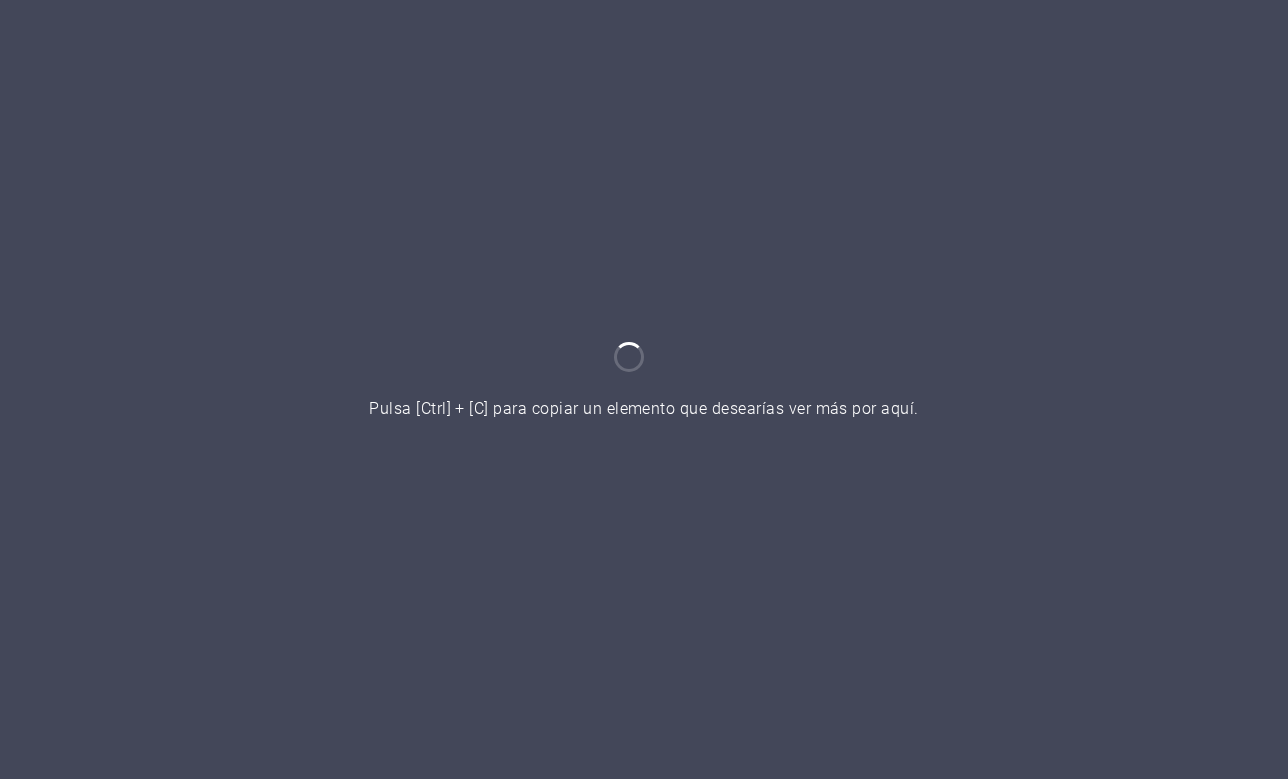 scroll, scrollTop: 0, scrollLeft: 0, axis: both 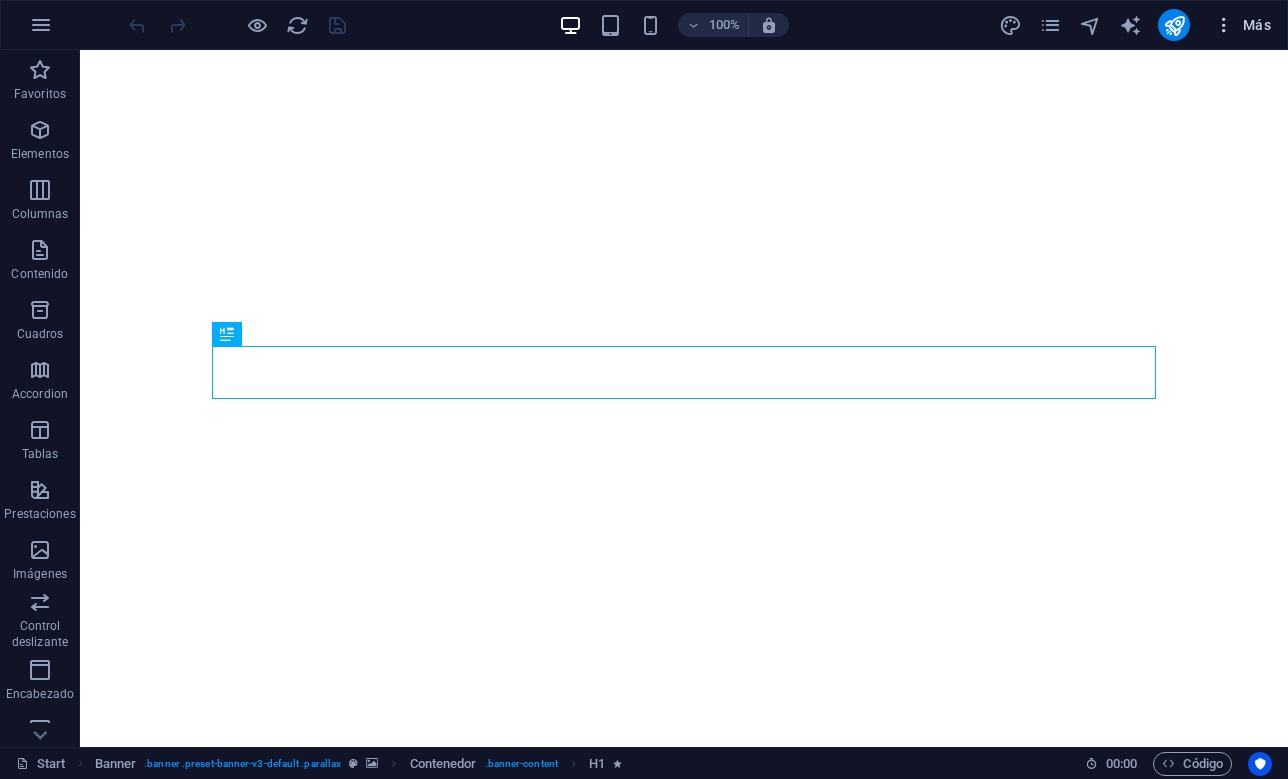 click at bounding box center (1224, 25) 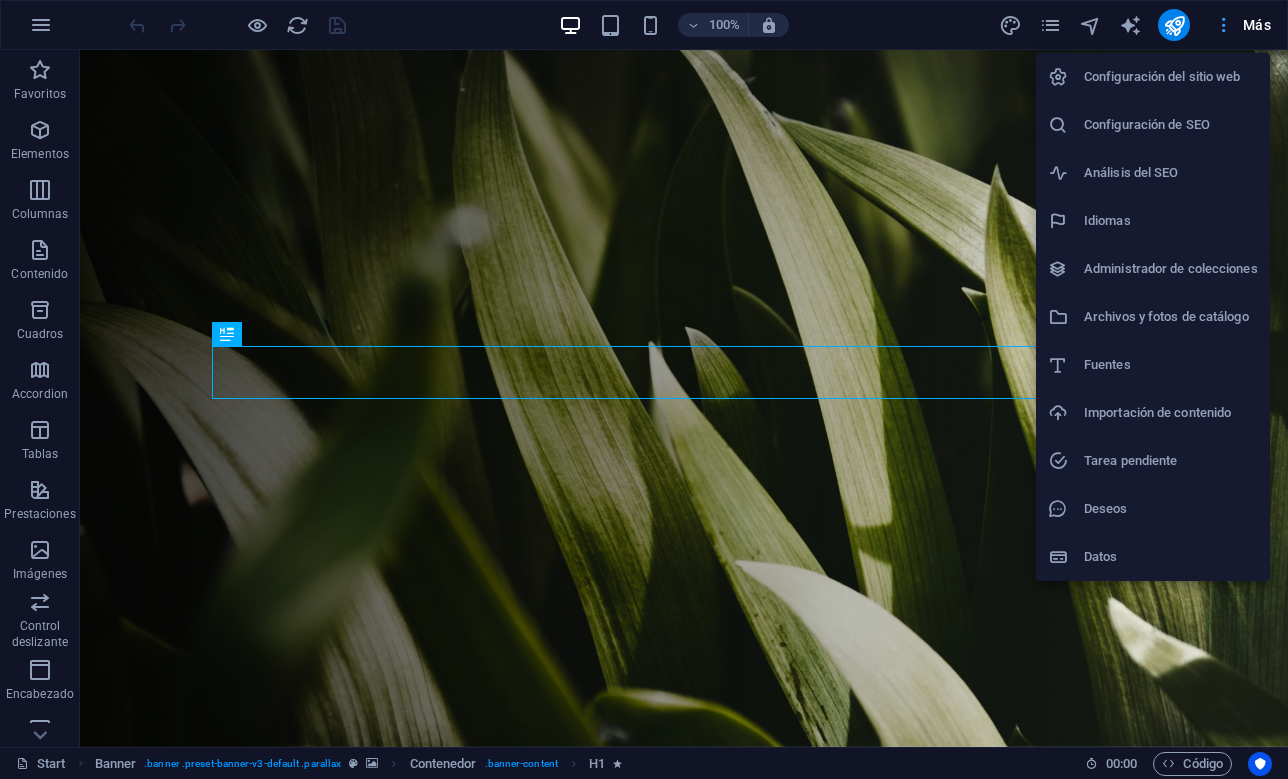 scroll, scrollTop: 0, scrollLeft: 0, axis: both 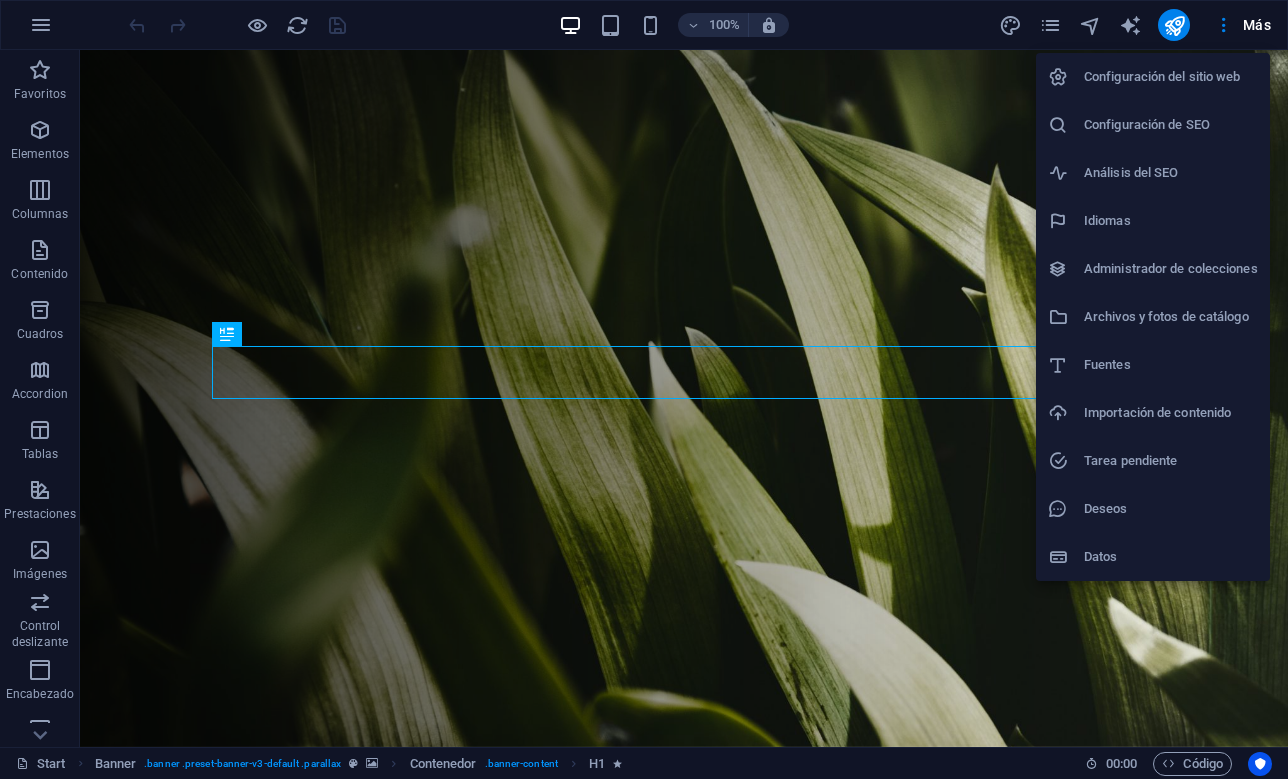 click at bounding box center [644, 389] 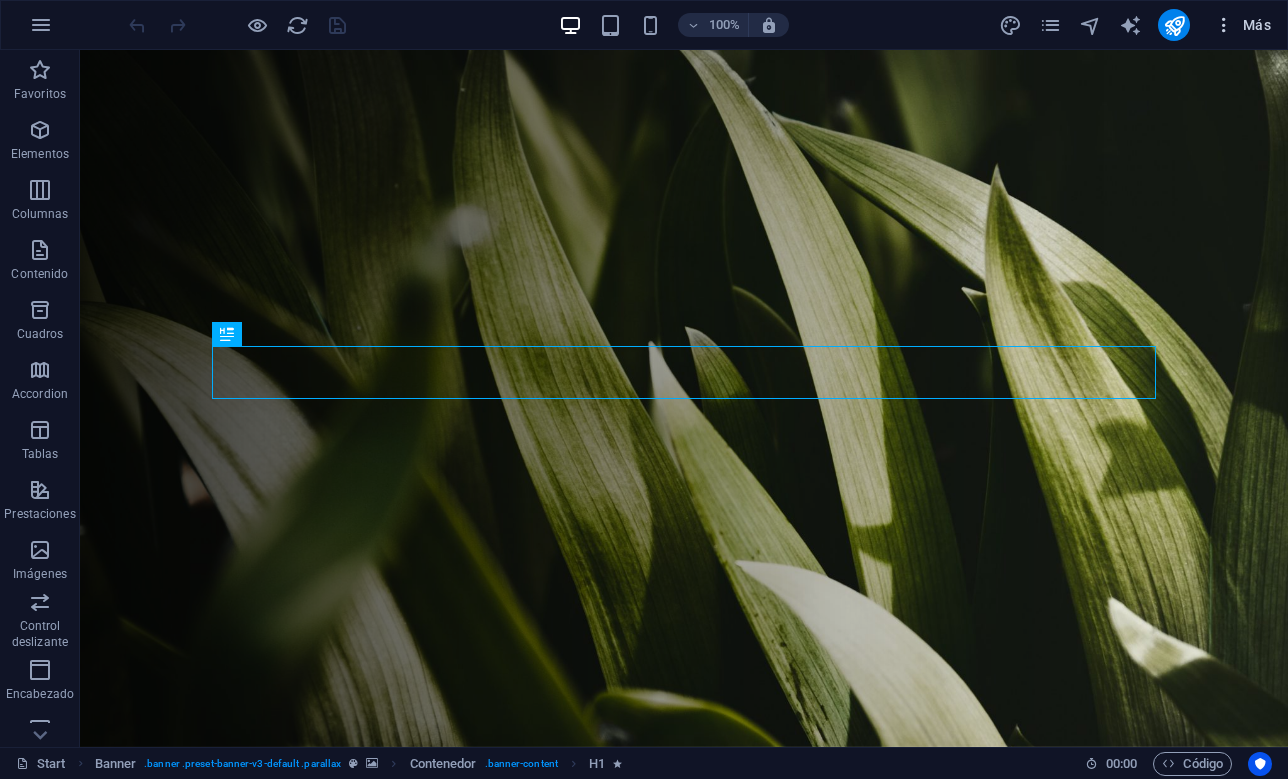 click at bounding box center (1224, 25) 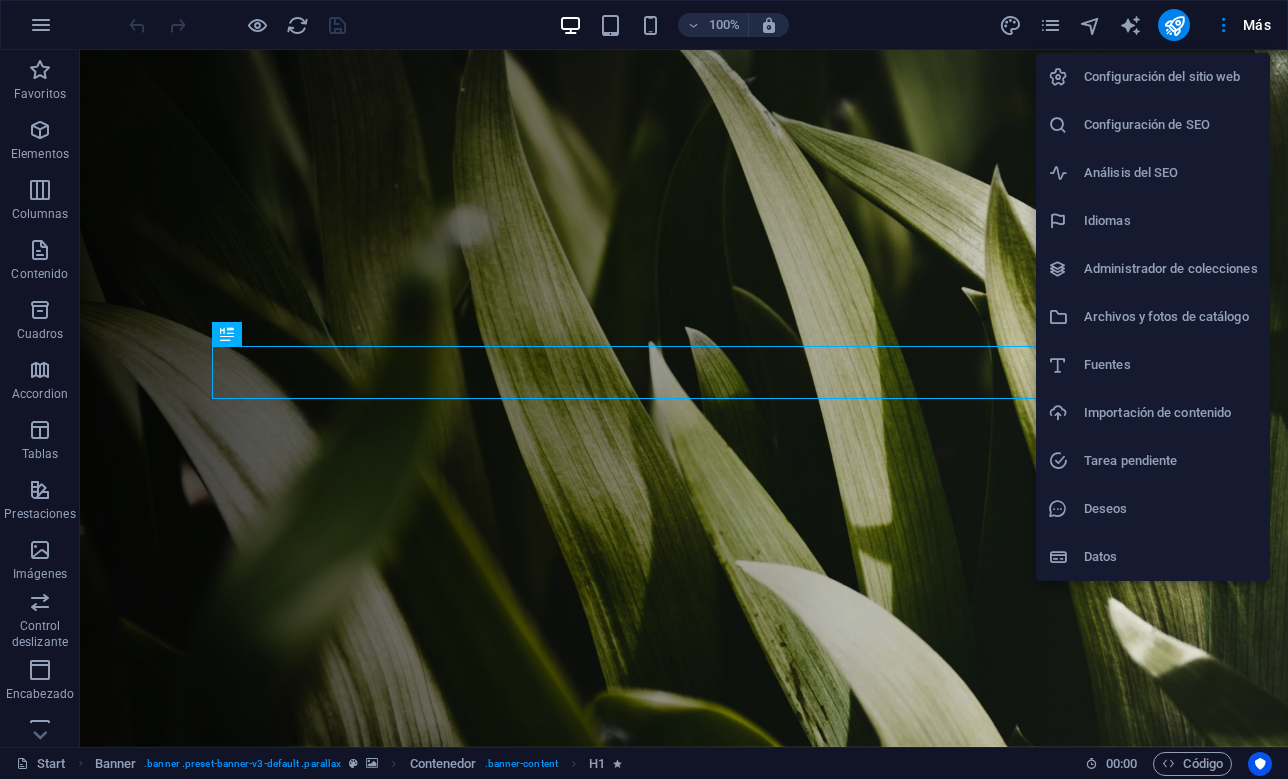 click on "Configuración del sitio web" at bounding box center [1171, 77] 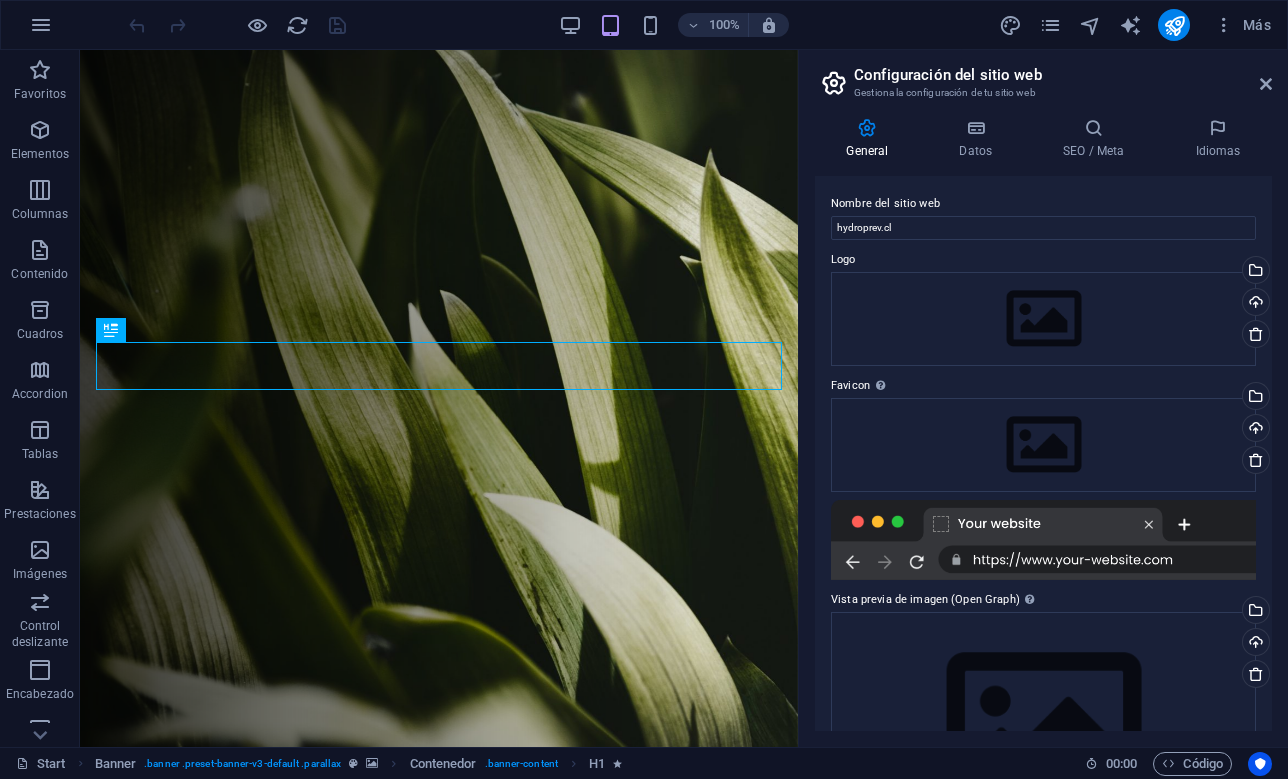 scroll, scrollTop: 0, scrollLeft: 0, axis: both 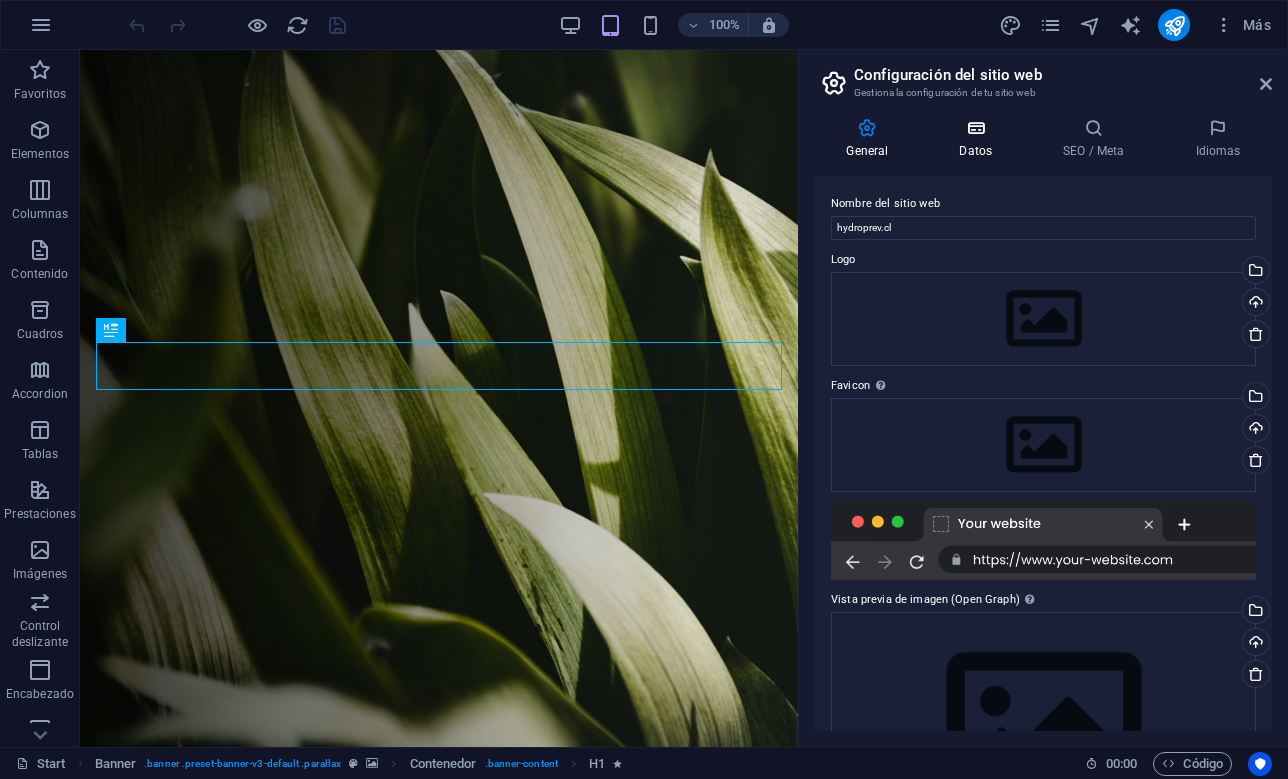 click at bounding box center (976, 128) 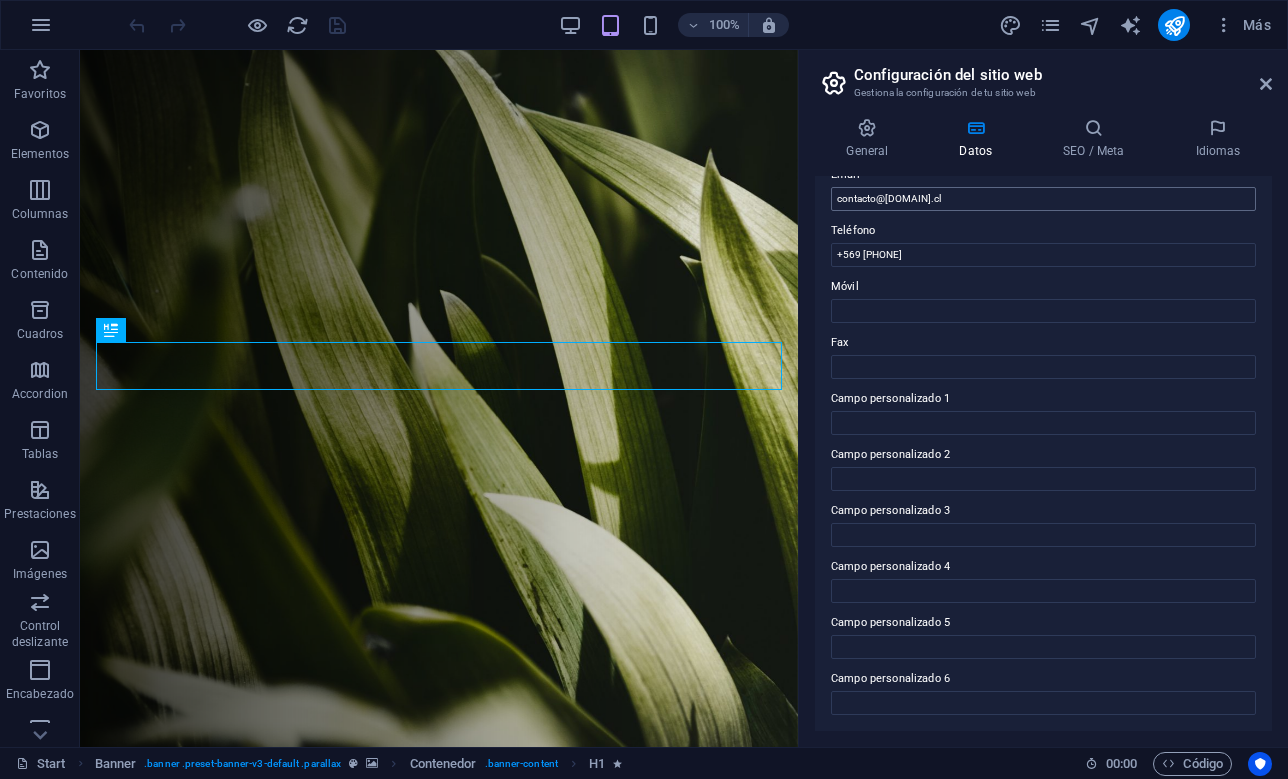 scroll, scrollTop: 404, scrollLeft: 0, axis: vertical 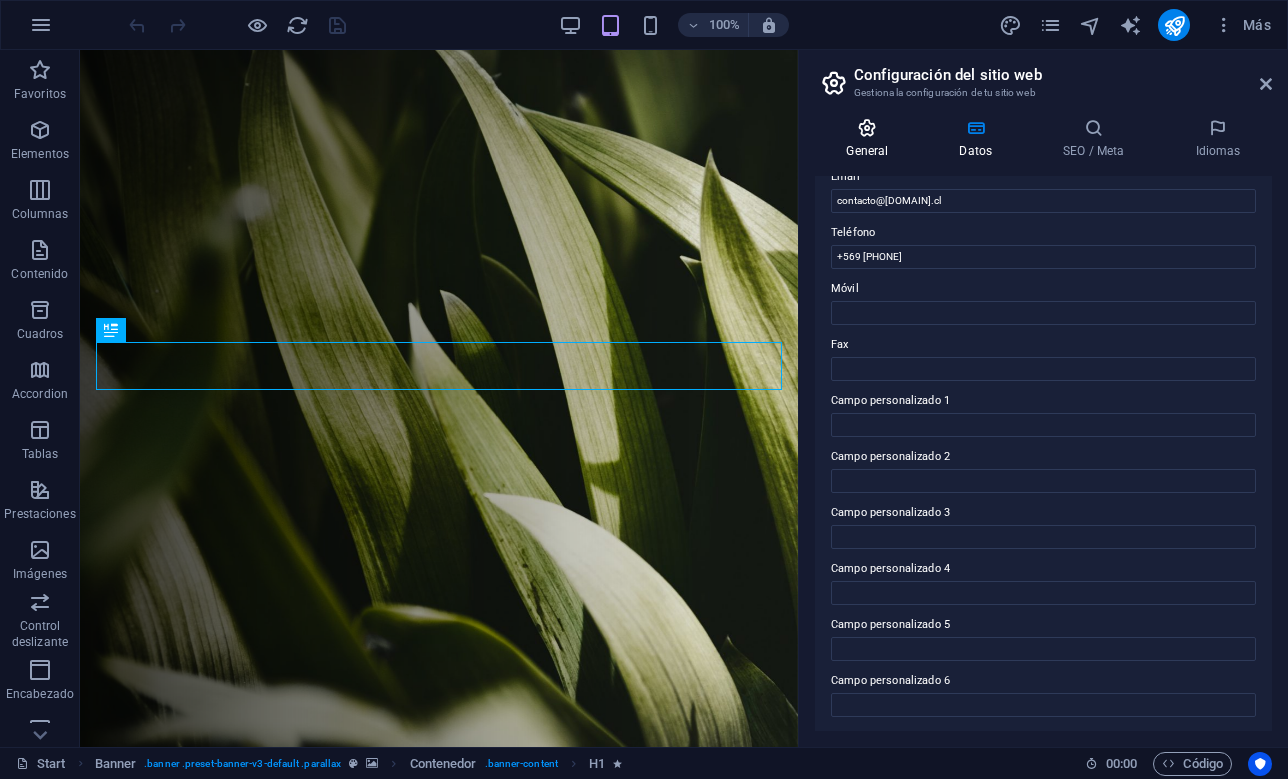 click on "General" at bounding box center (871, 139) 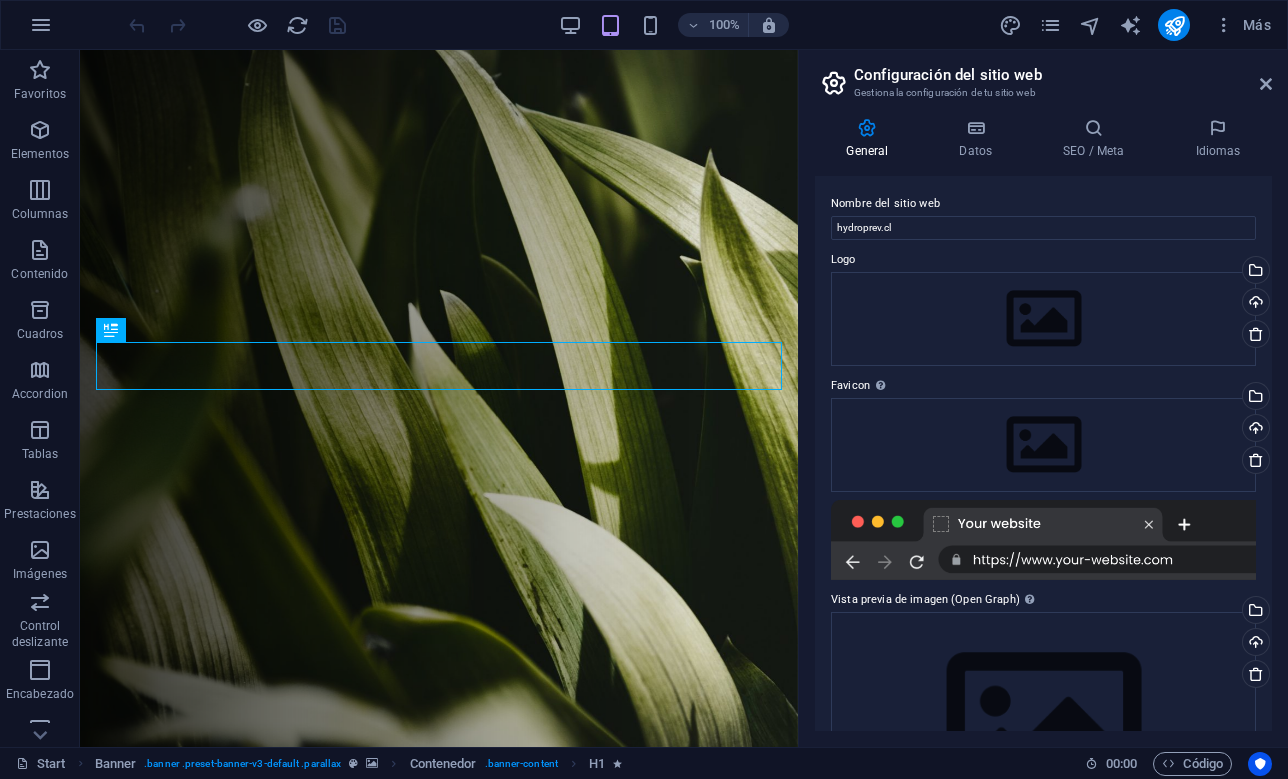click on "Configuración del sitio web Gestiona la configuración de tu sitio web" at bounding box center (1045, 76) 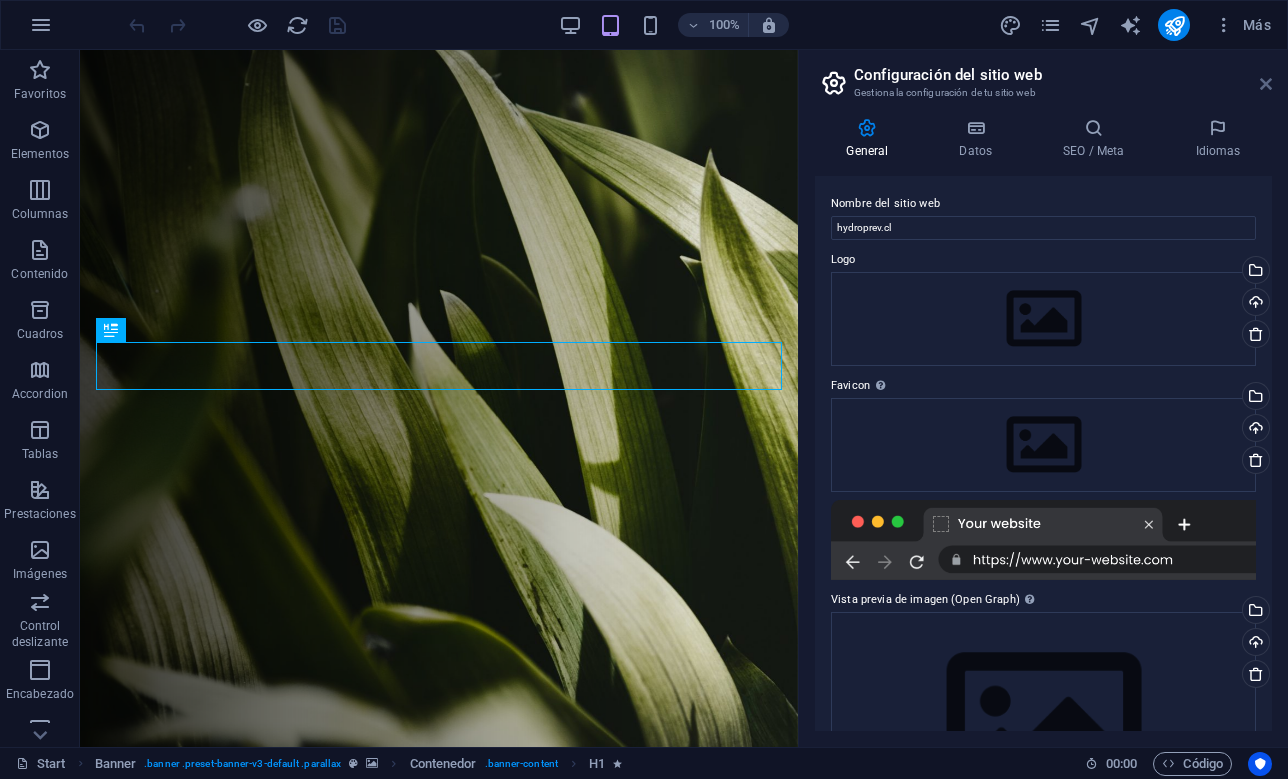 click at bounding box center (1266, 84) 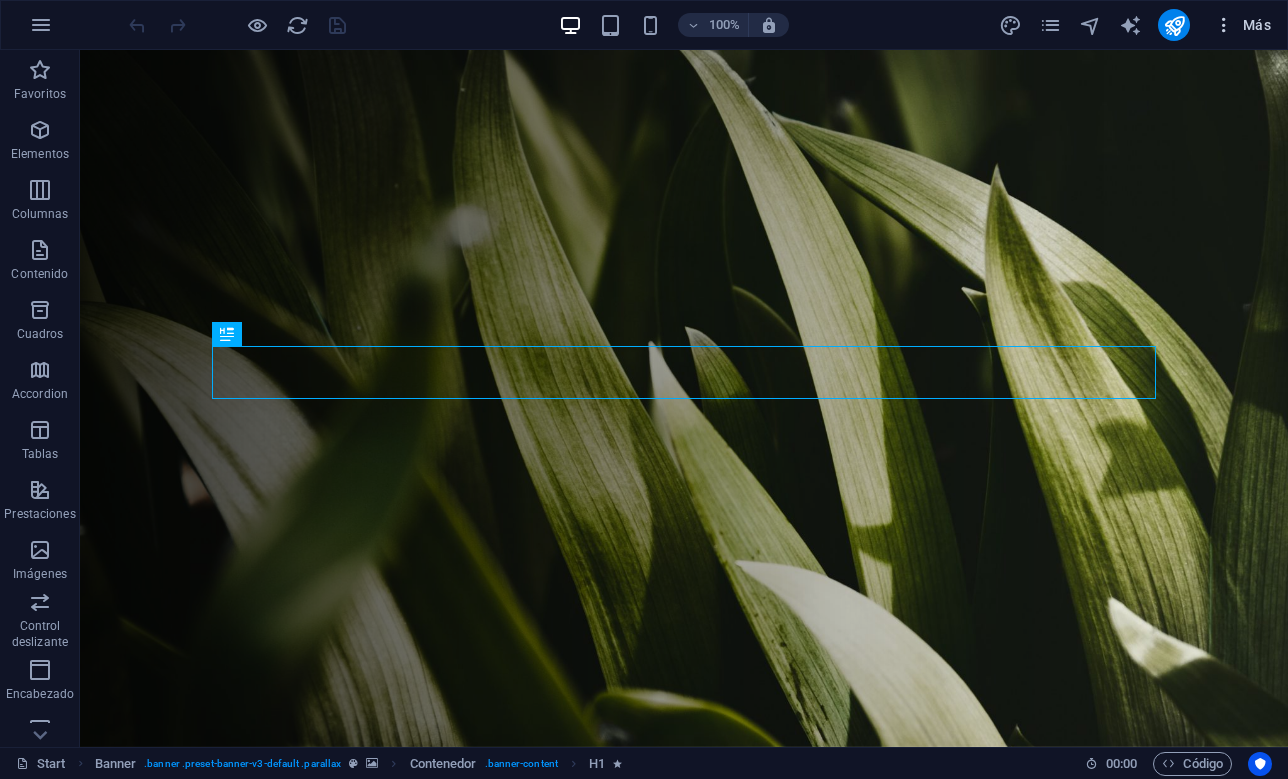 click at bounding box center (1224, 25) 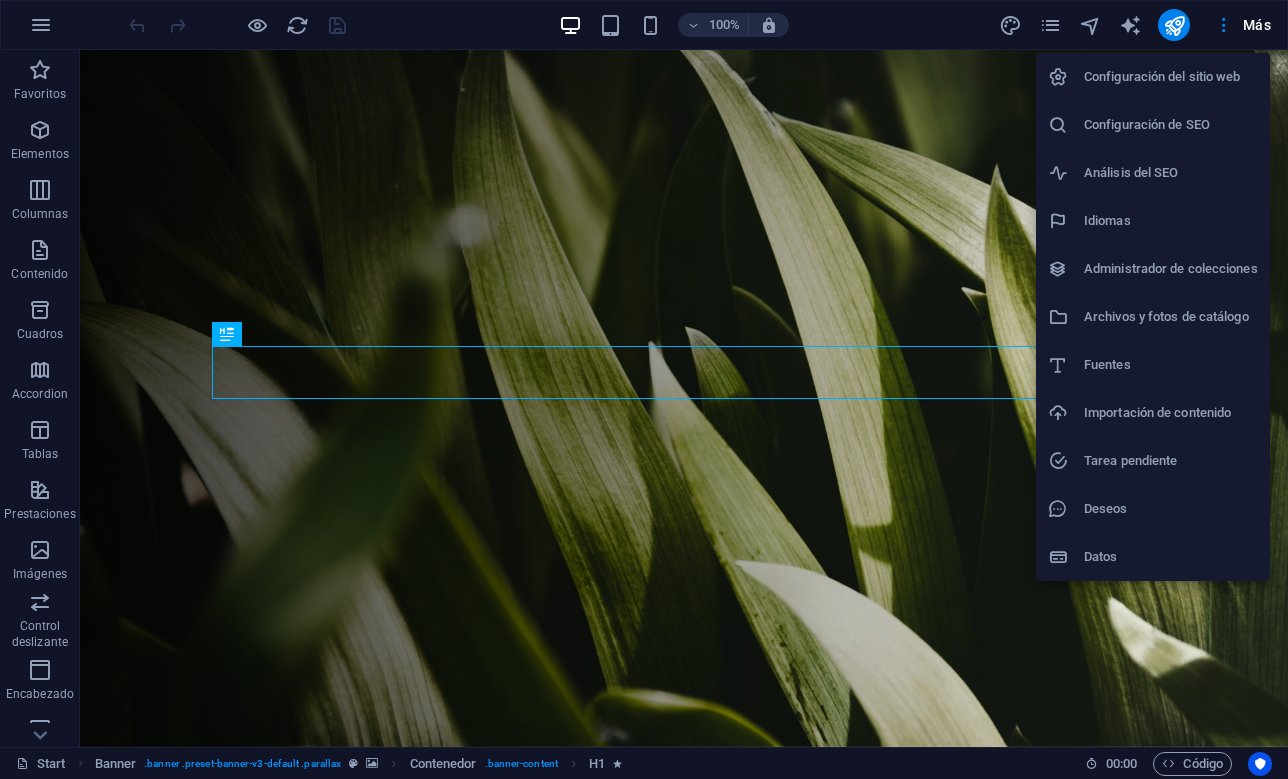 click at bounding box center (644, 389) 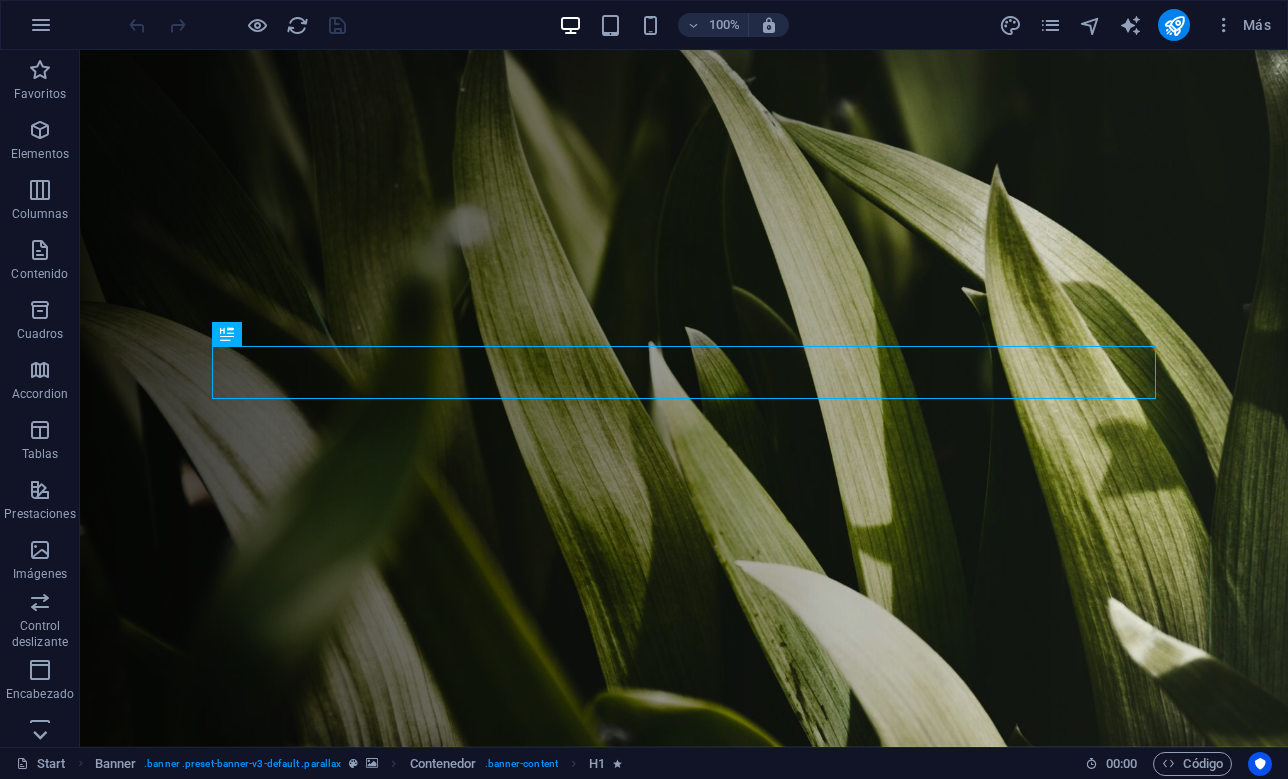 click 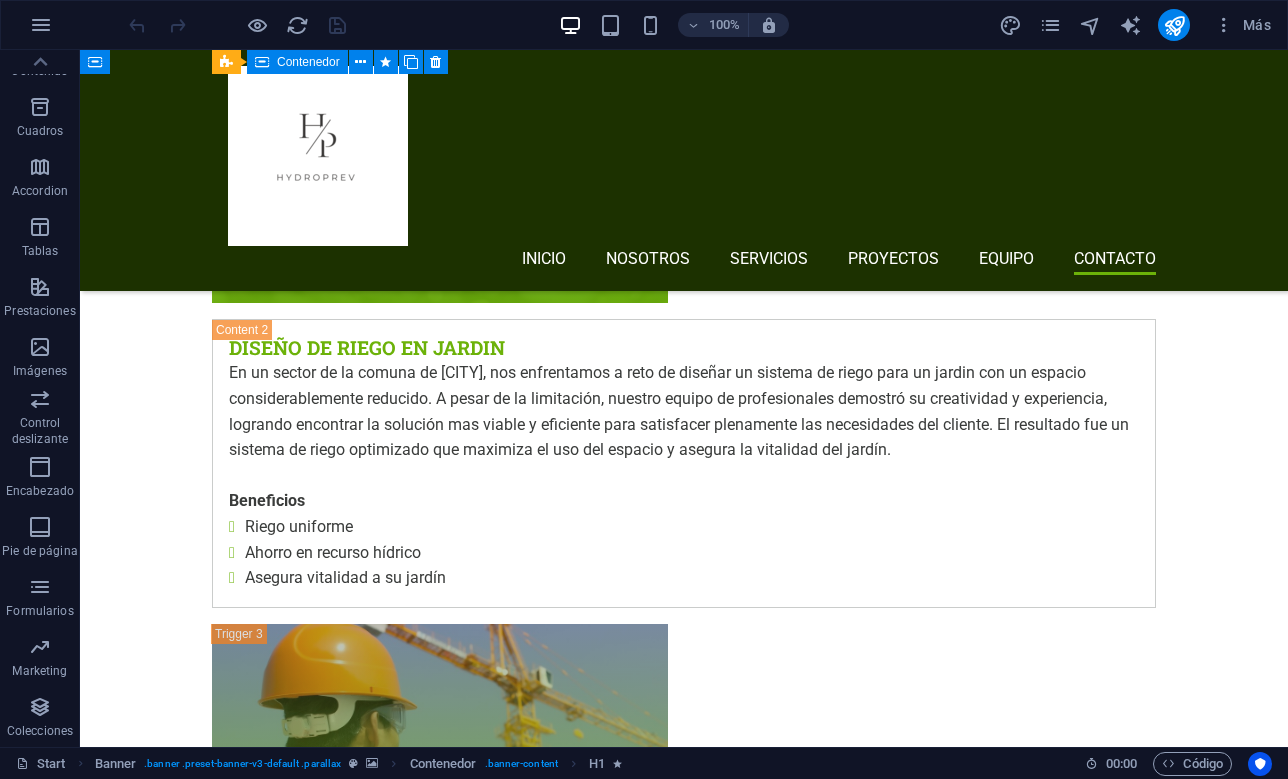 scroll, scrollTop: 7024, scrollLeft: 0, axis: vertical 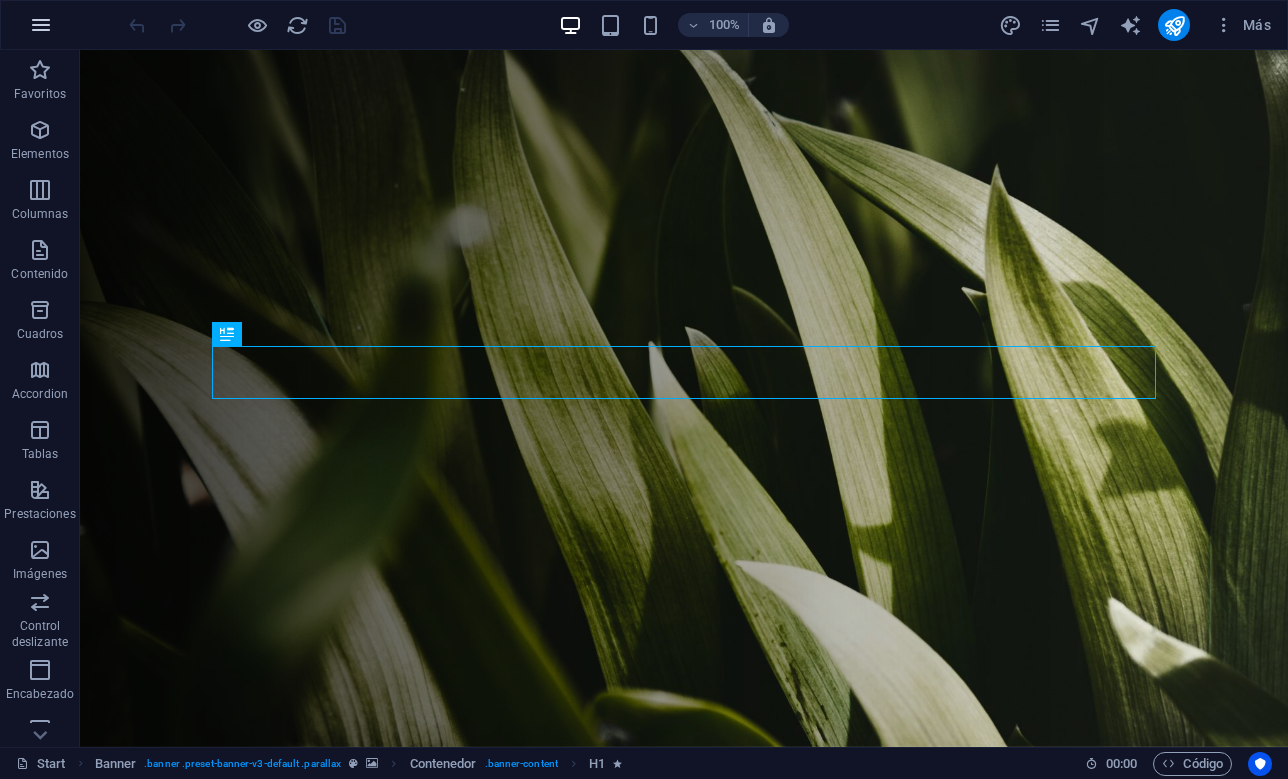 click at bounding box center [41, 25] 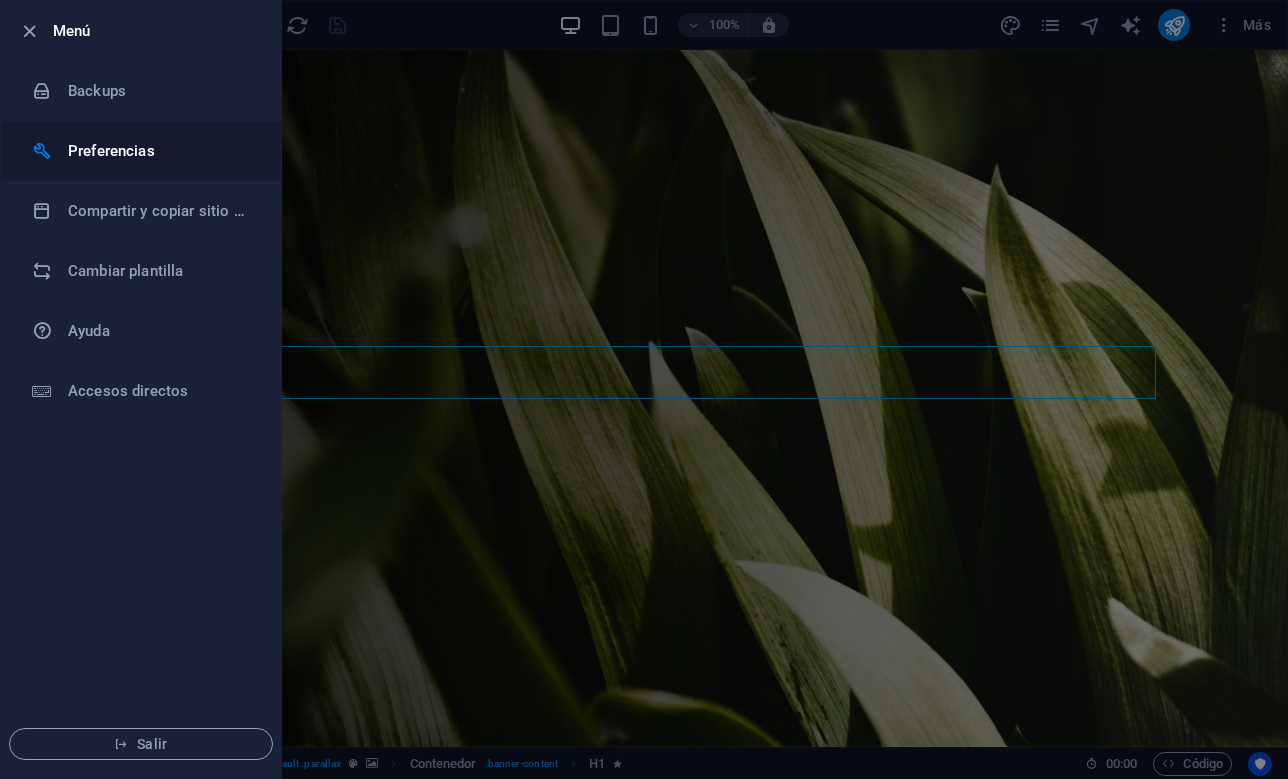 click on "Preferencias" at bounding box center [160, 151] 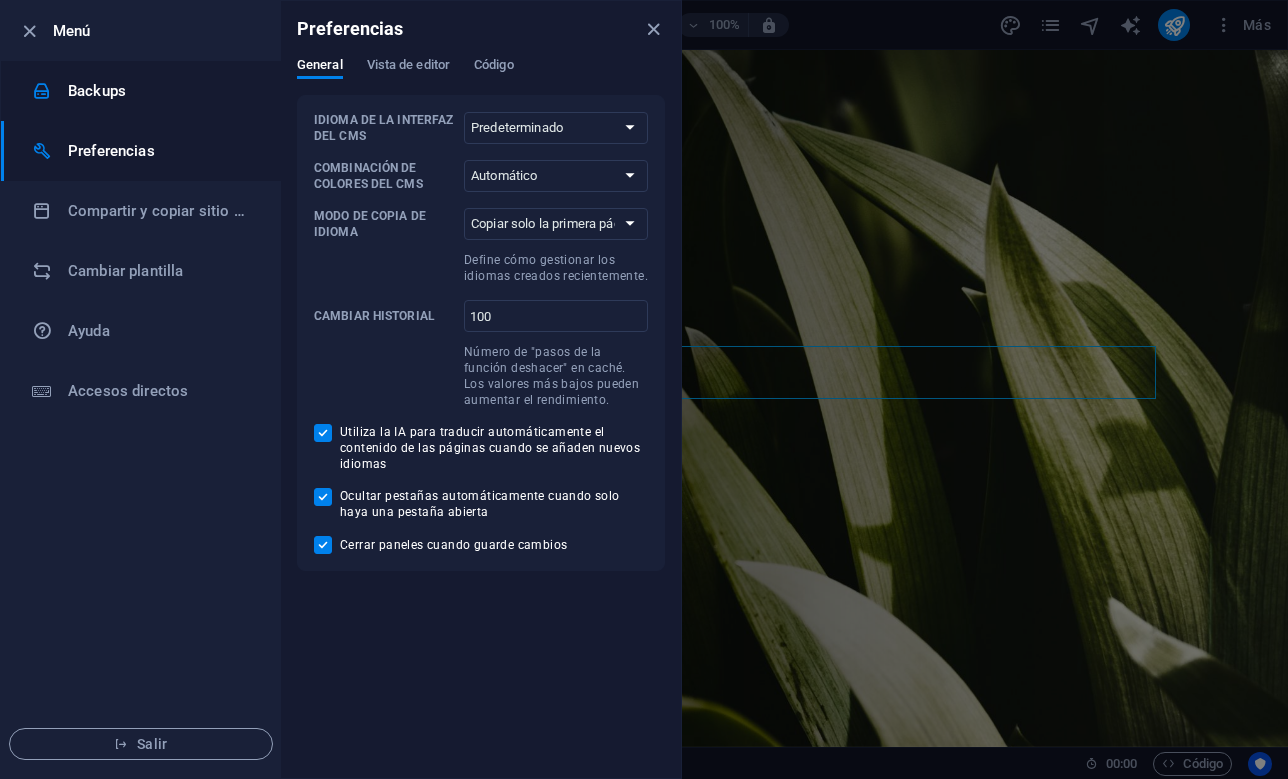 click on "Backups" at bounding box center [141, 91] 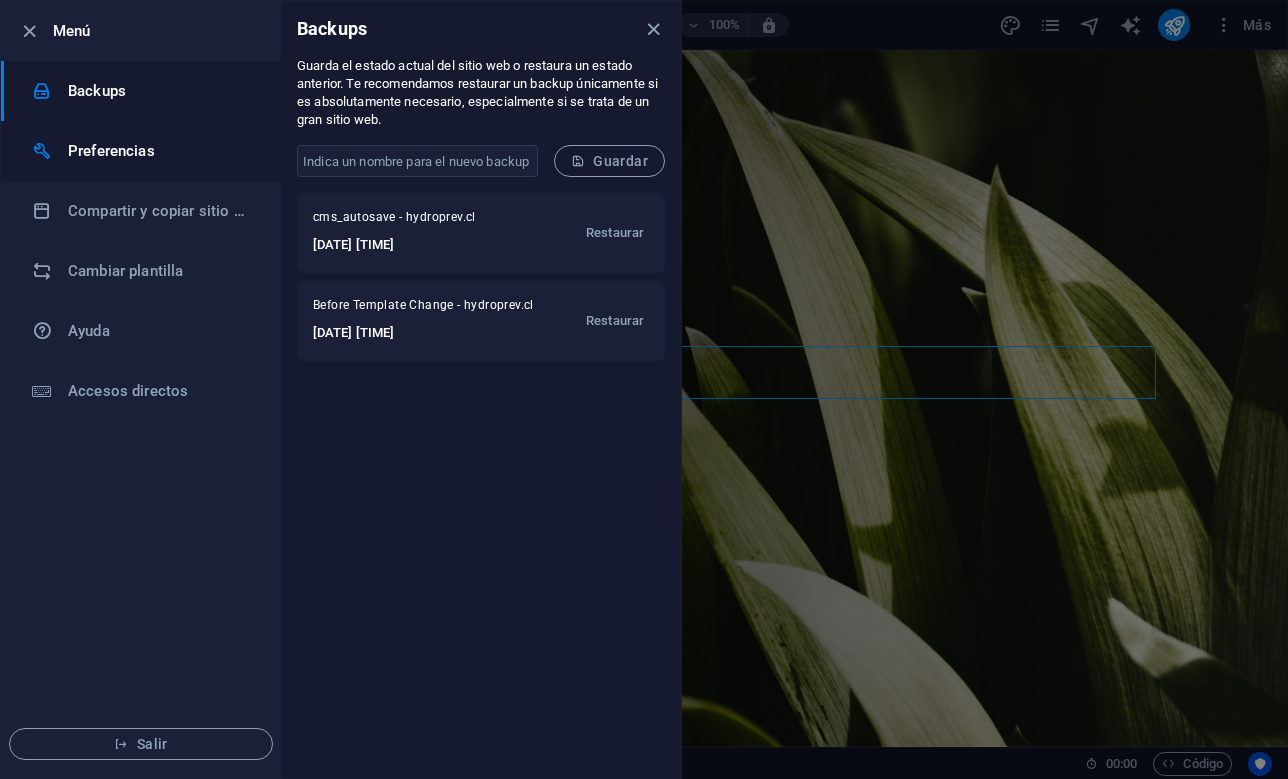 click on "Preferencias" at bounding box center [160, 151] 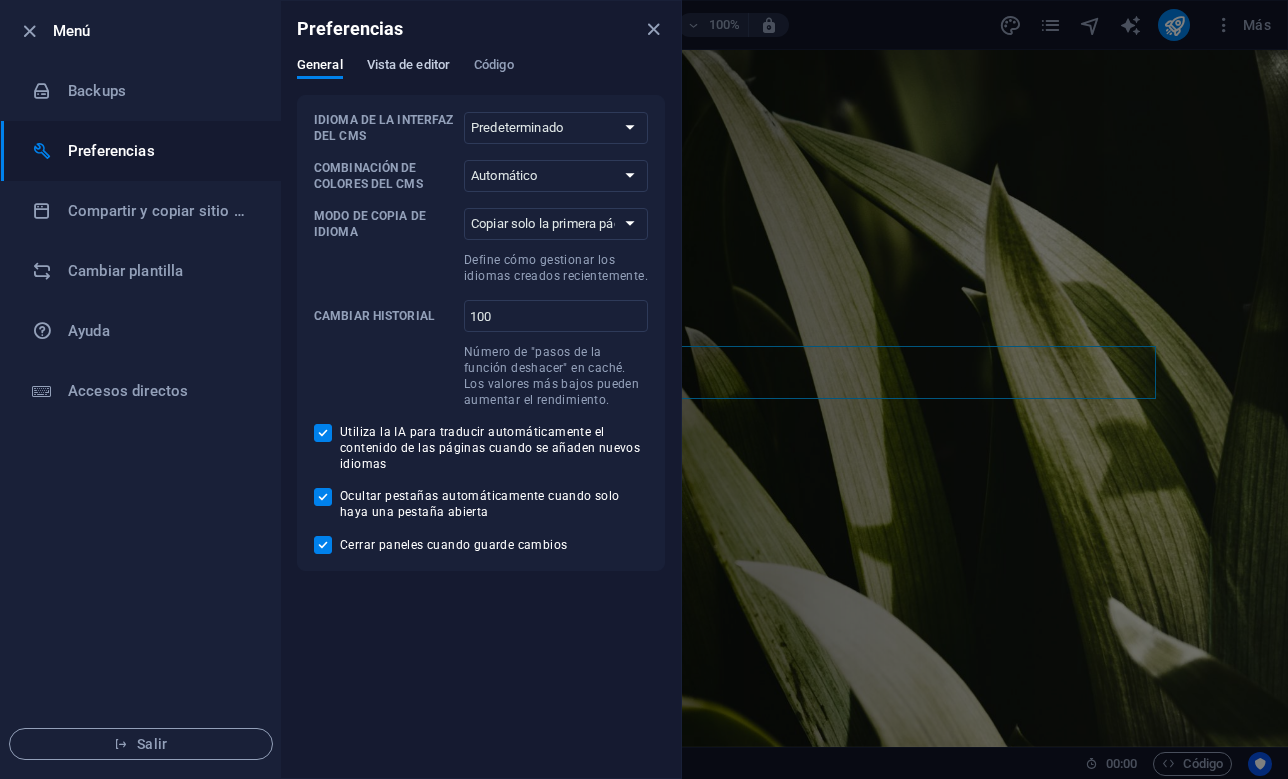 click on "Vista de editor" at bounding box center (408, 67) 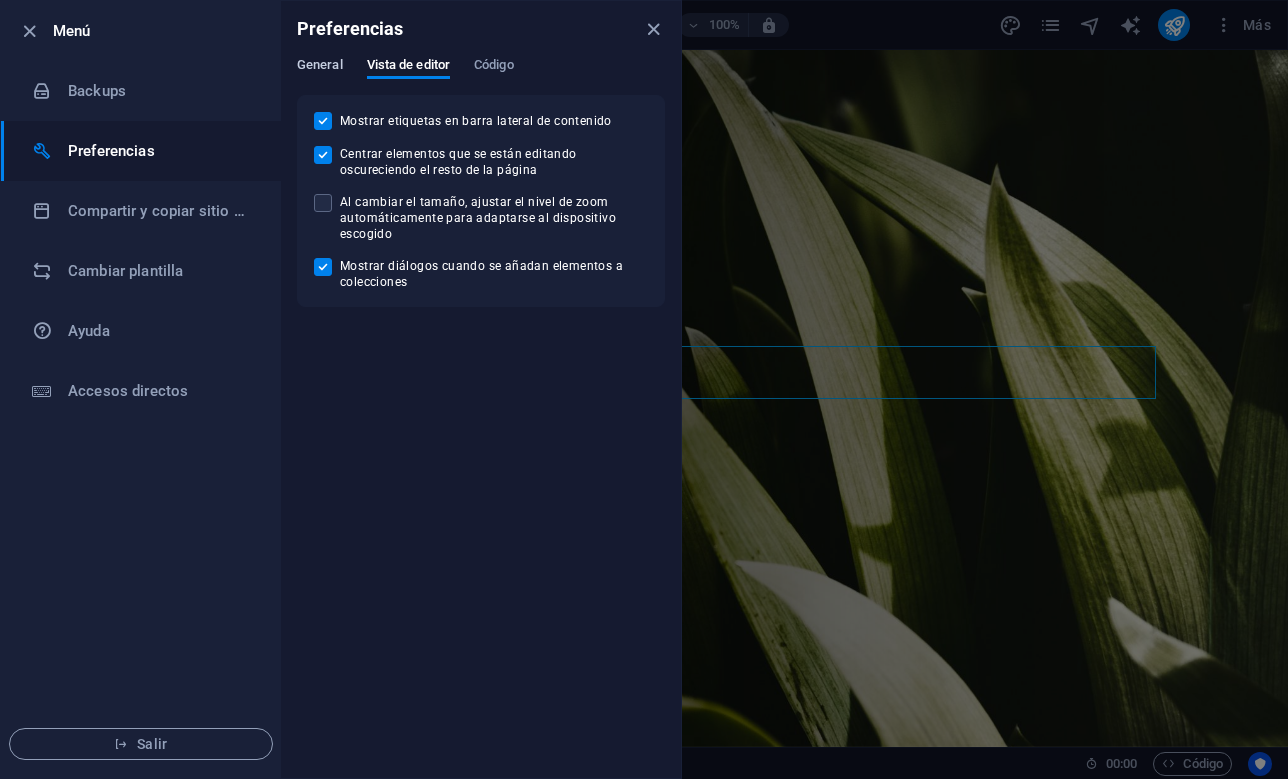 click on "General" at bounding box center (320, 67) 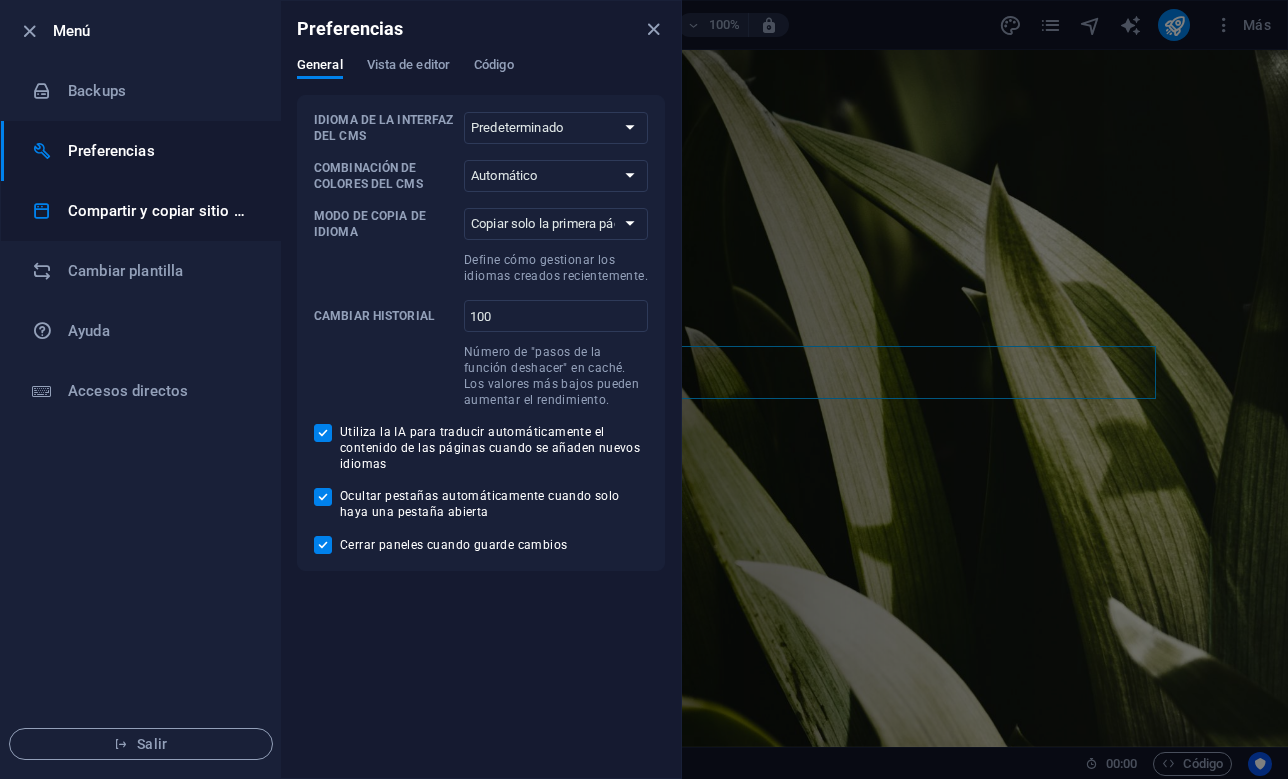 click on "Compartir y copiar sitio web" at bounding box center [141, 211] 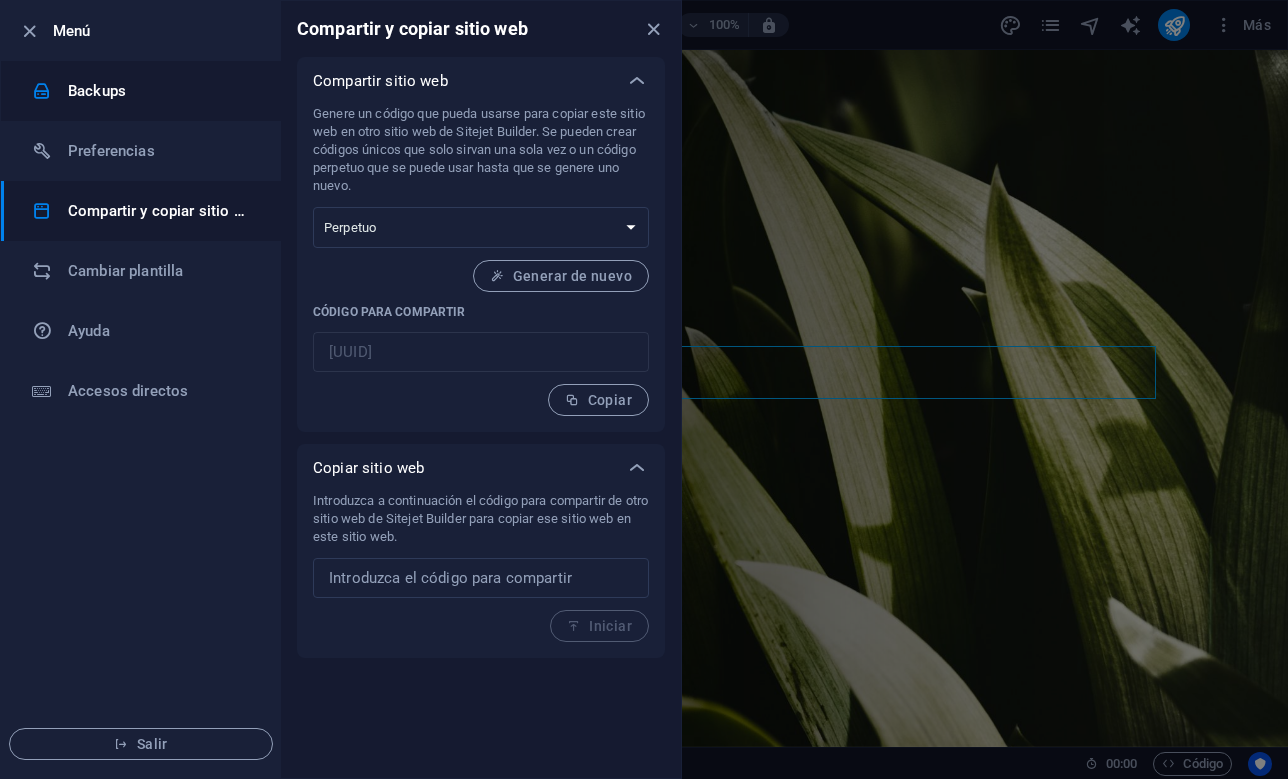 click on "Backups" at bounding box center [160, 91] 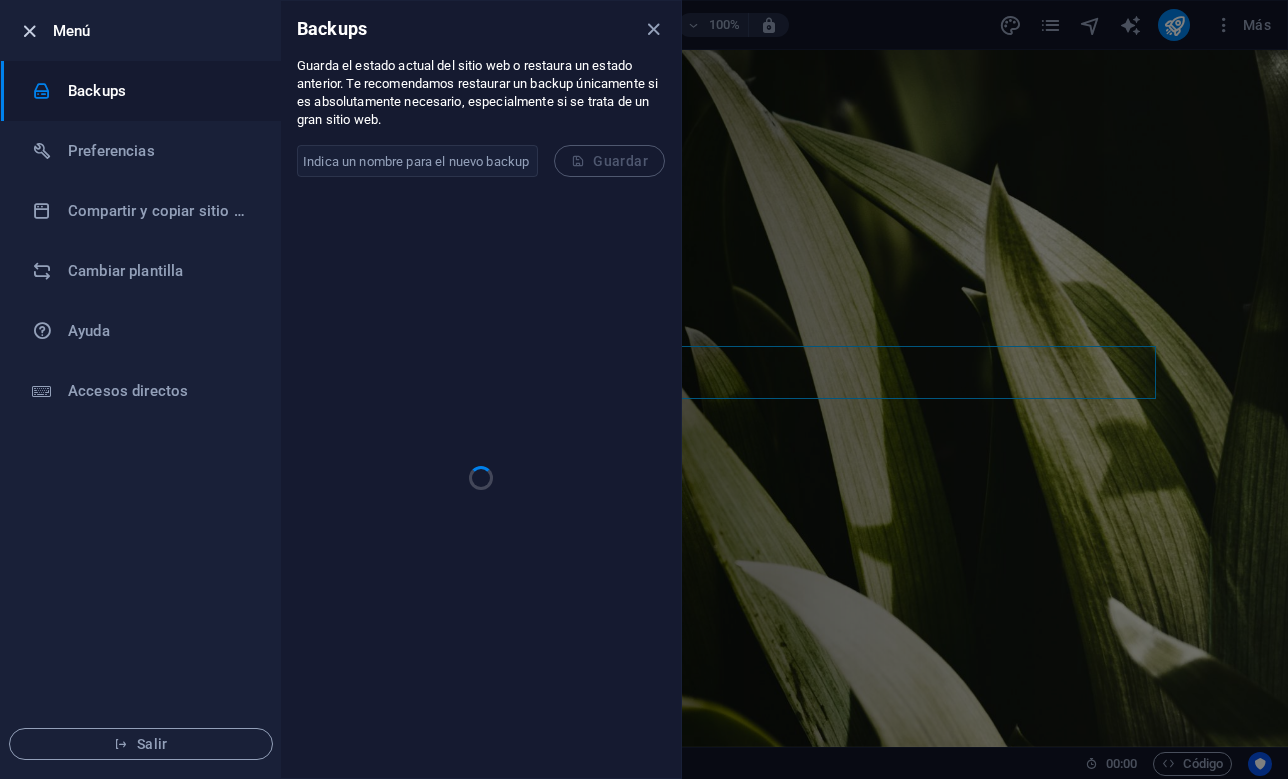 click at bounding box center [29, 31] 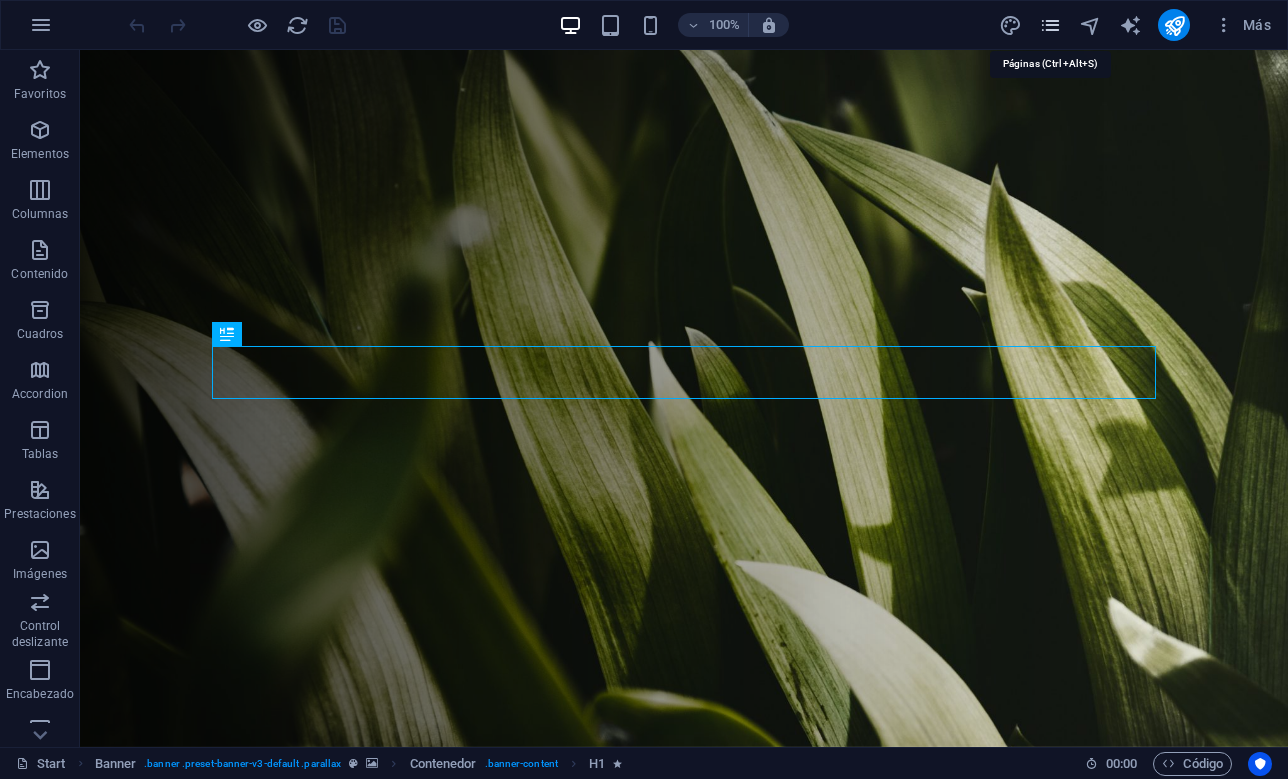 click at bounding box center [1050, 25] 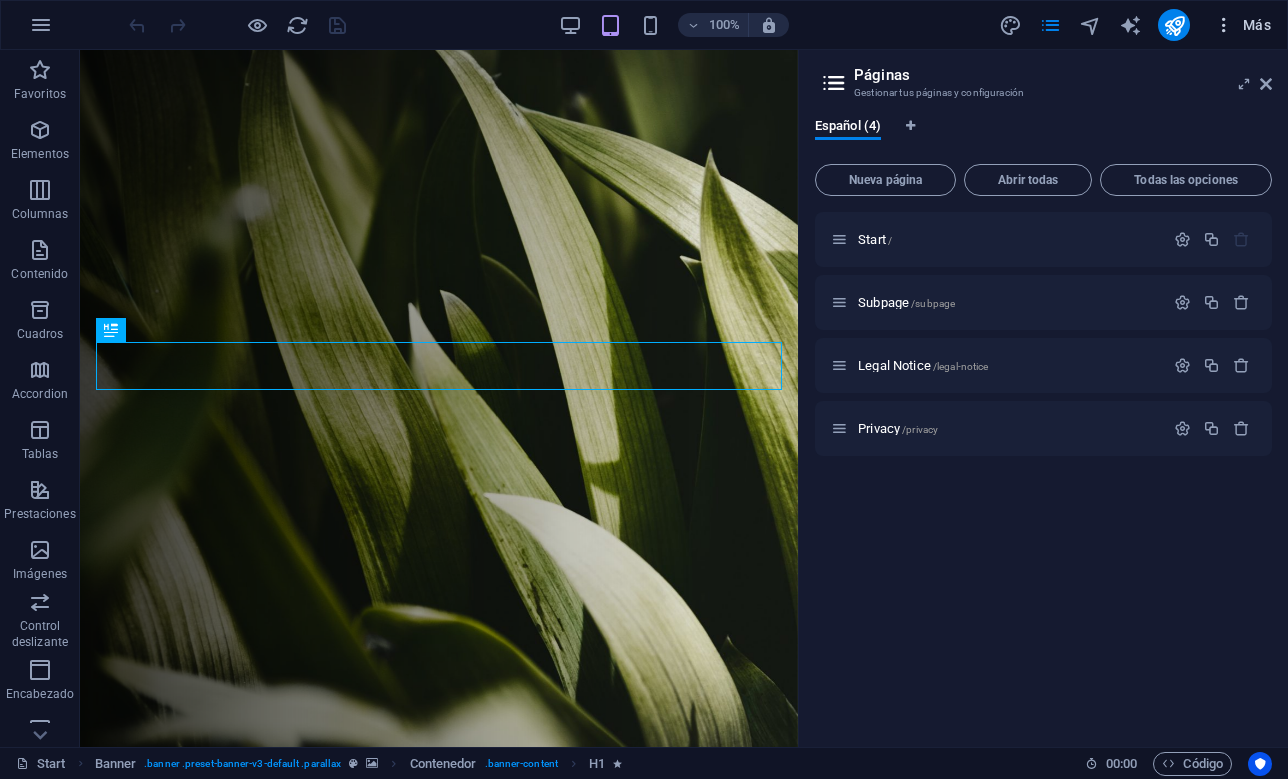 click at bounding box center [1224, 25] 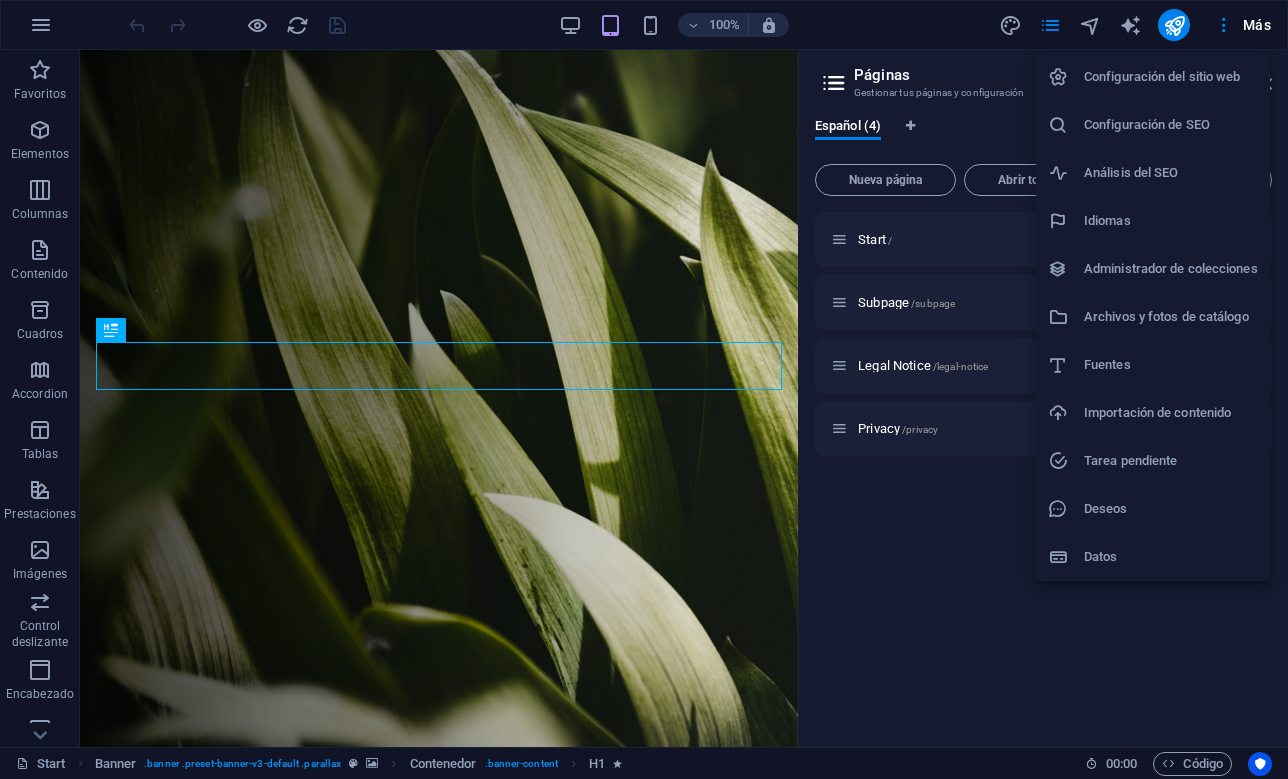 click on "Configuración de SEO" at bounding box center [1171, 125] 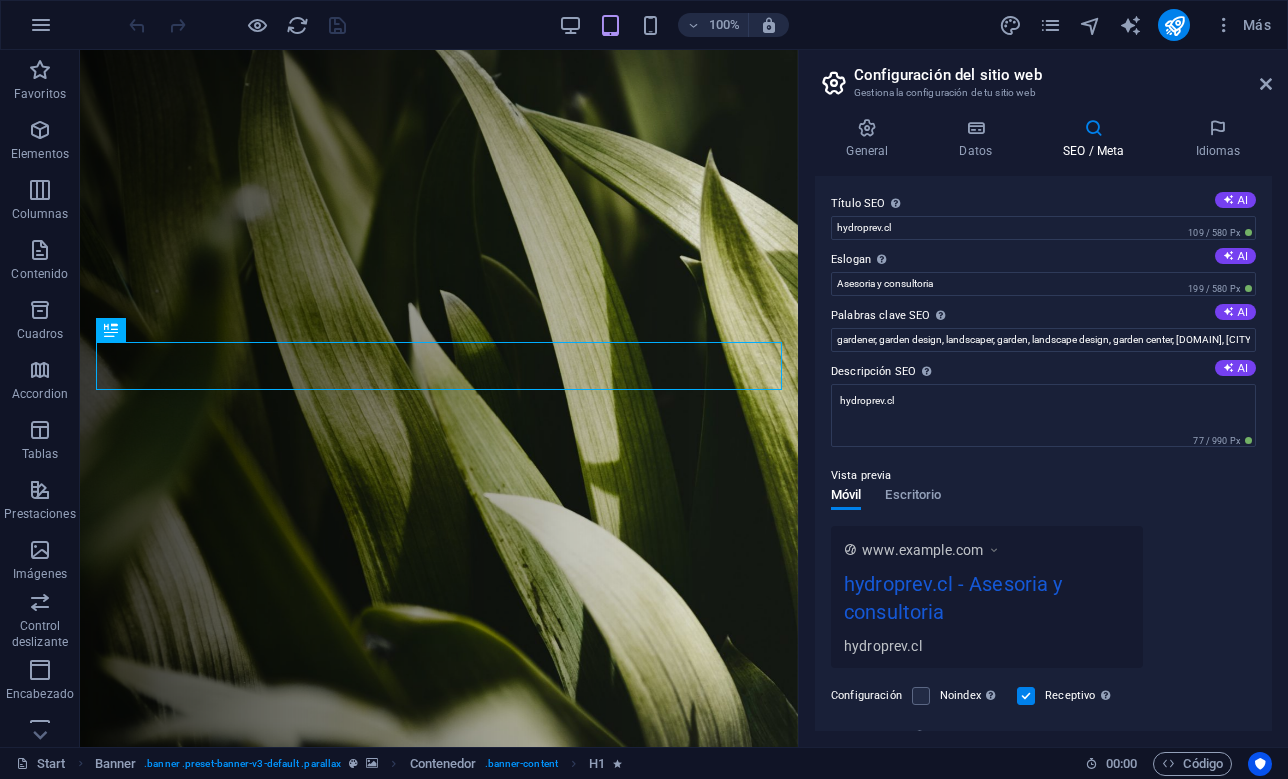 scroll, scrollTop: 0, scrollLeft: 0, axis: both 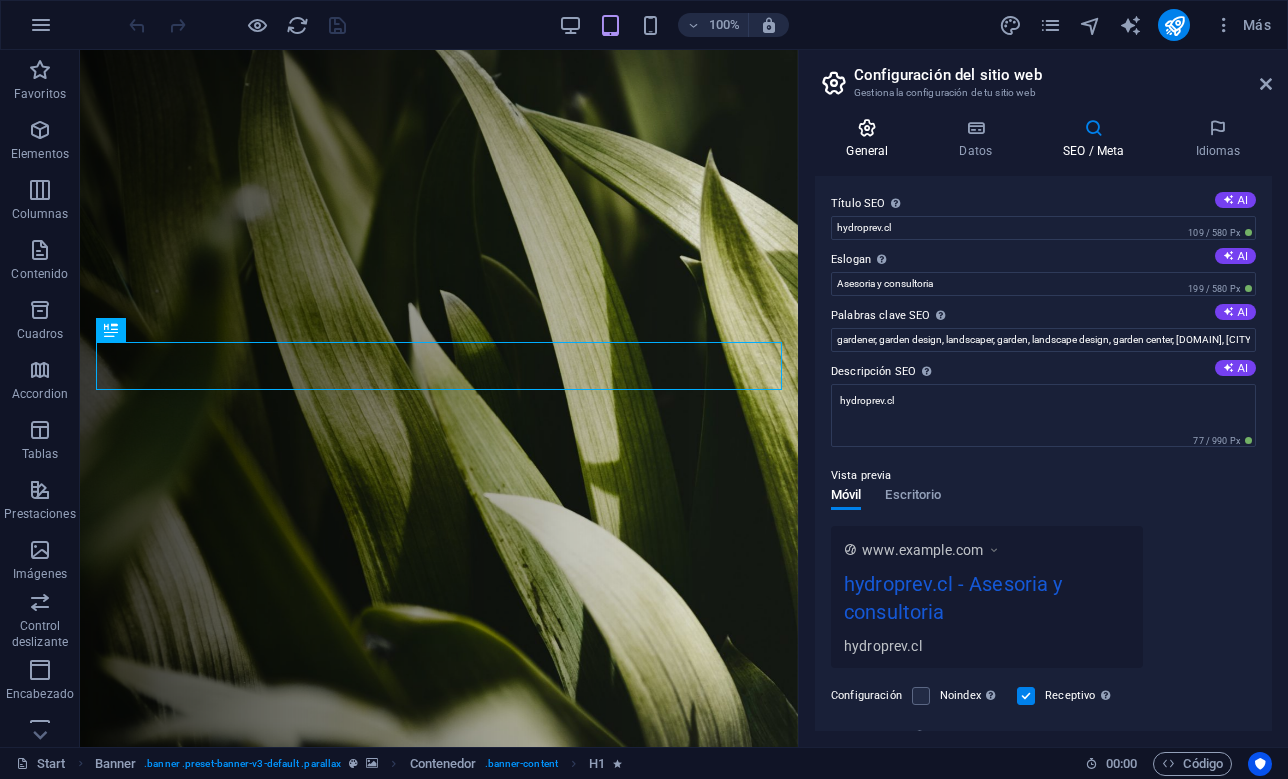 click at bounding box center (867, 128) 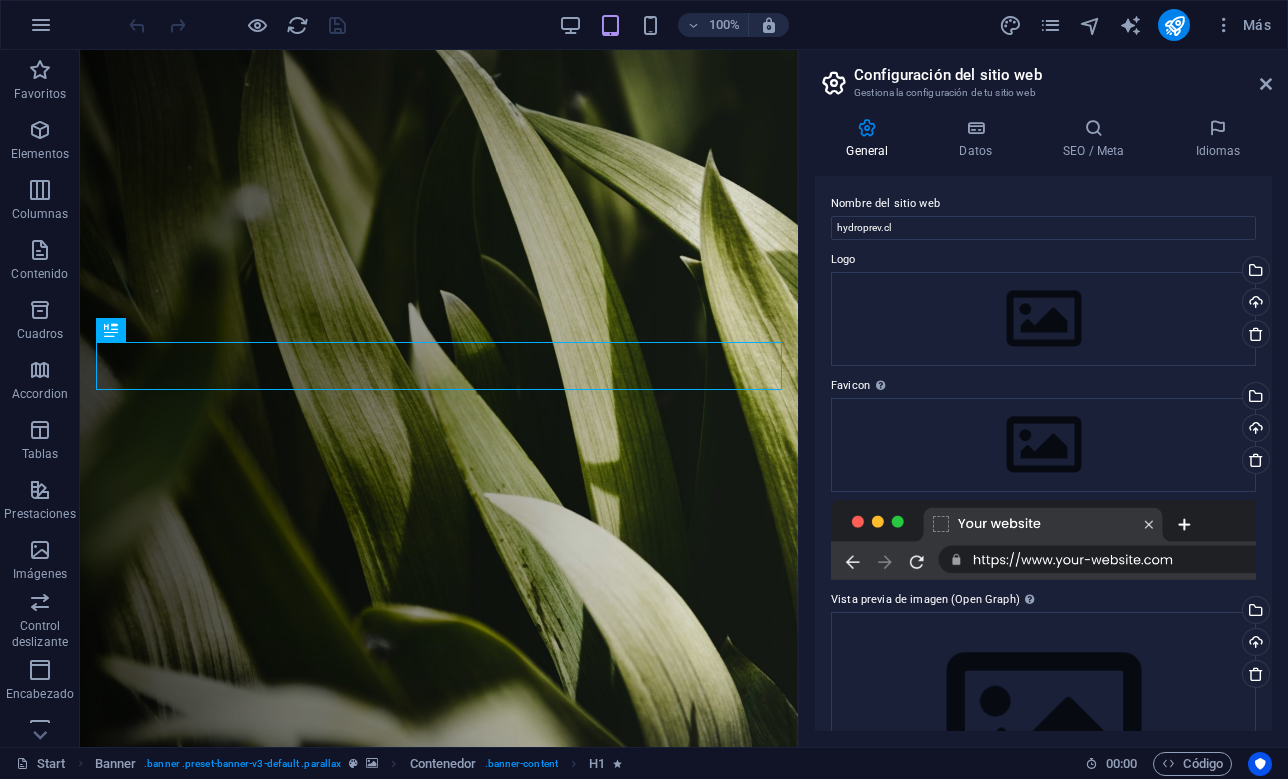 scroll, scrollTop: 0, scrollLeft: 0, axis: both 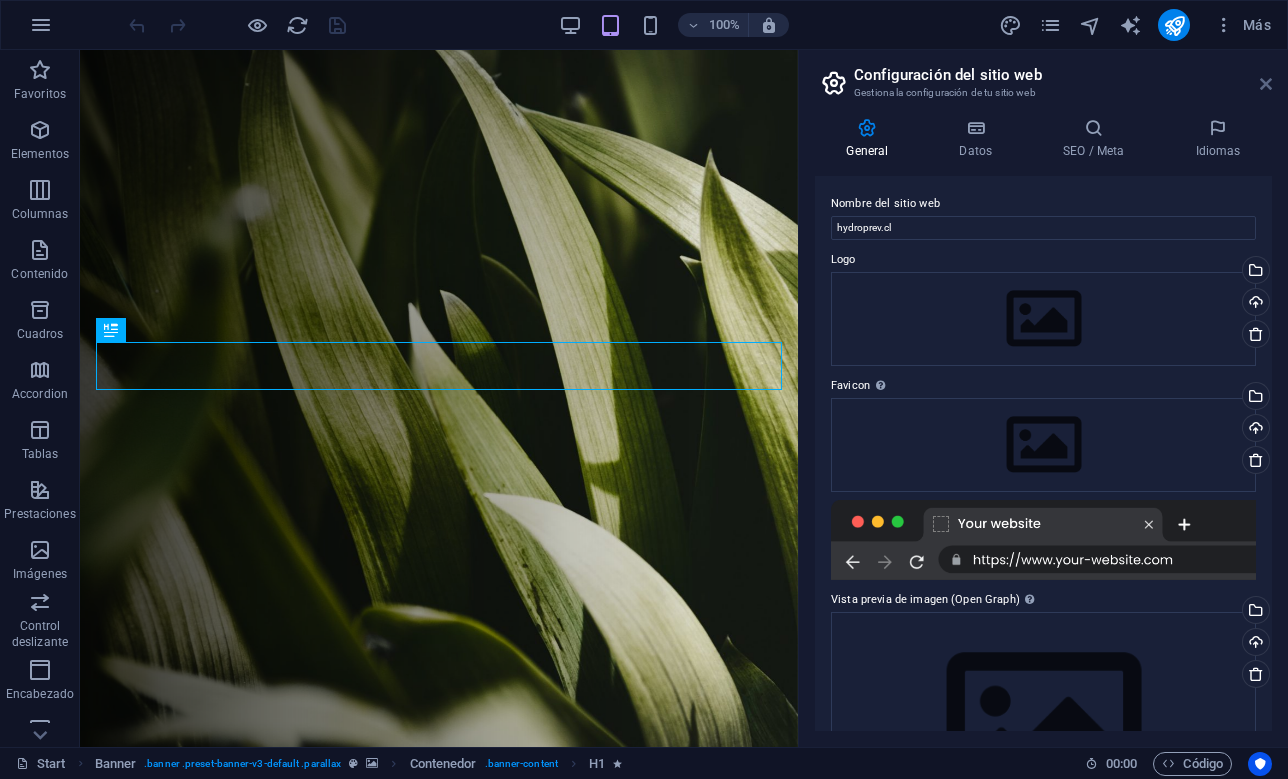 click at bounding box center (1266, 84) 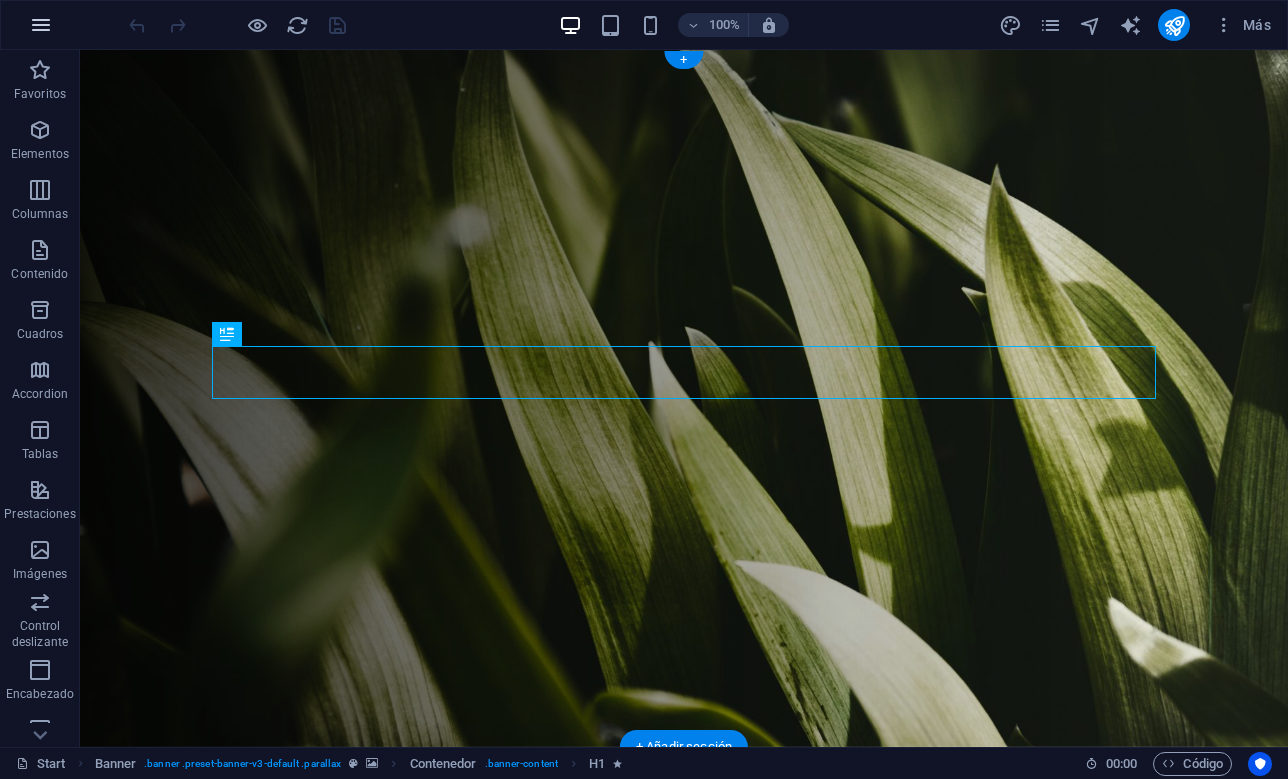 click at bounding box center (41, 25) 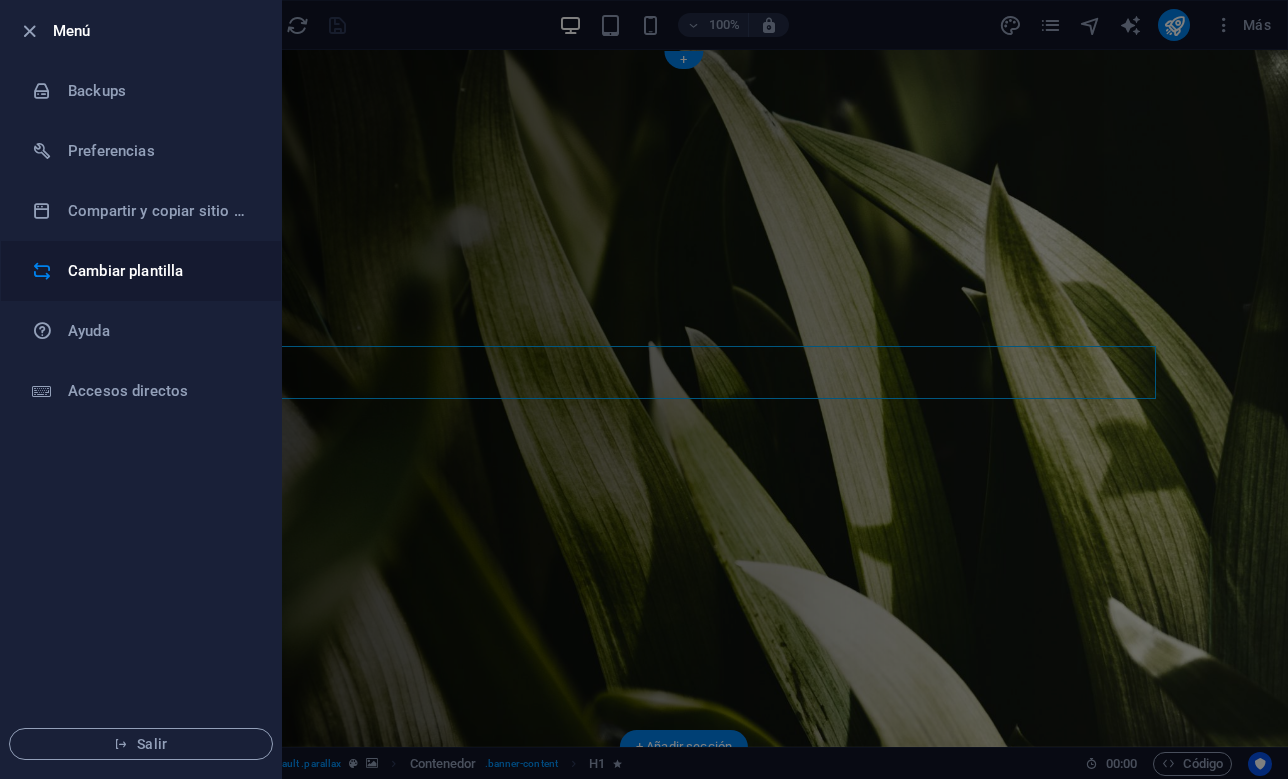 click on "Cambiar plantilla" at bounding box center [141, 271] 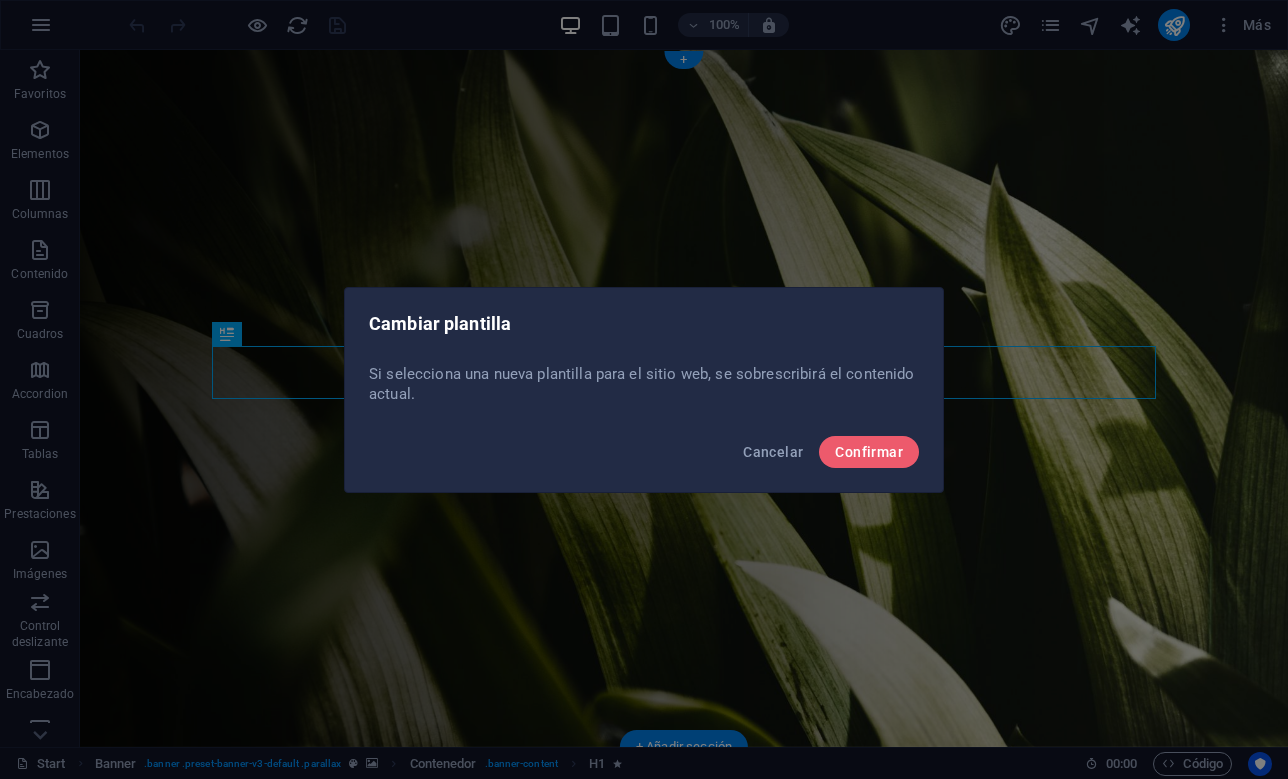 click on "Cancelar Confirmar" at bounding box center (644, 458) 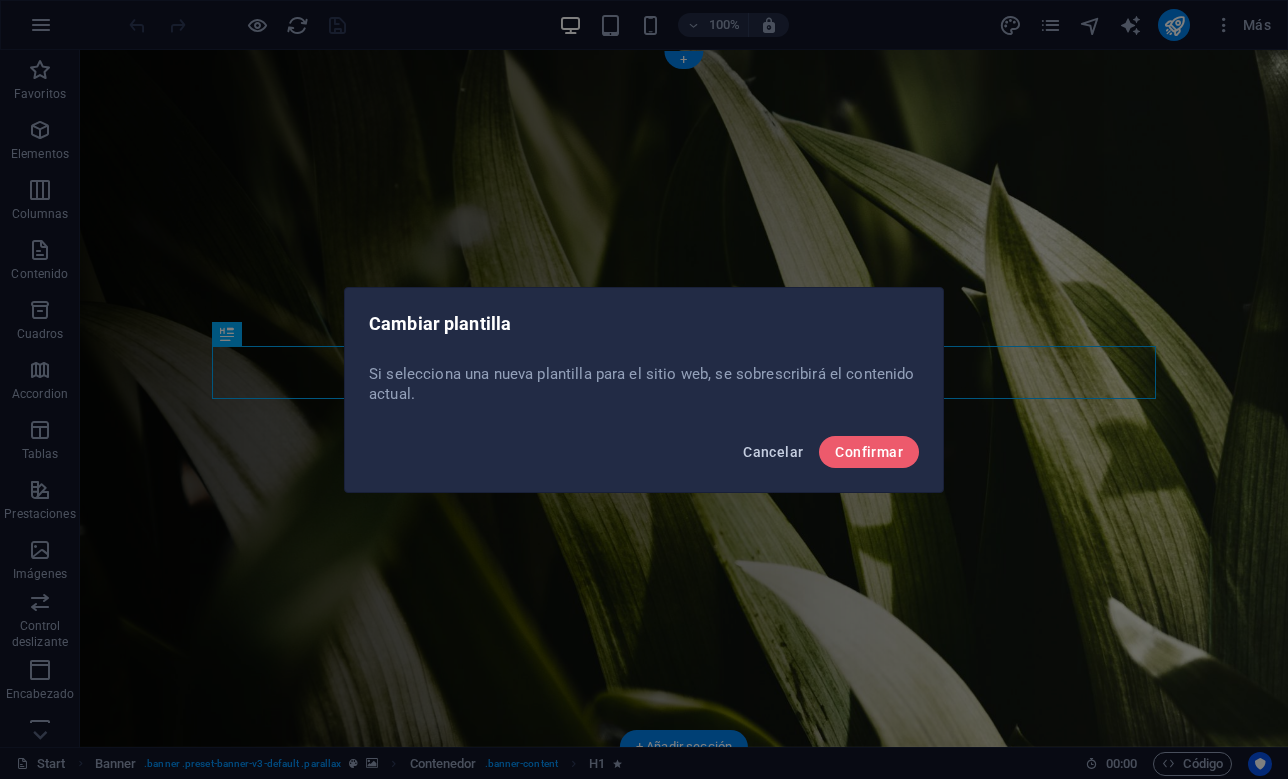 click on "Cancelar" at bounding box center [773, 452] 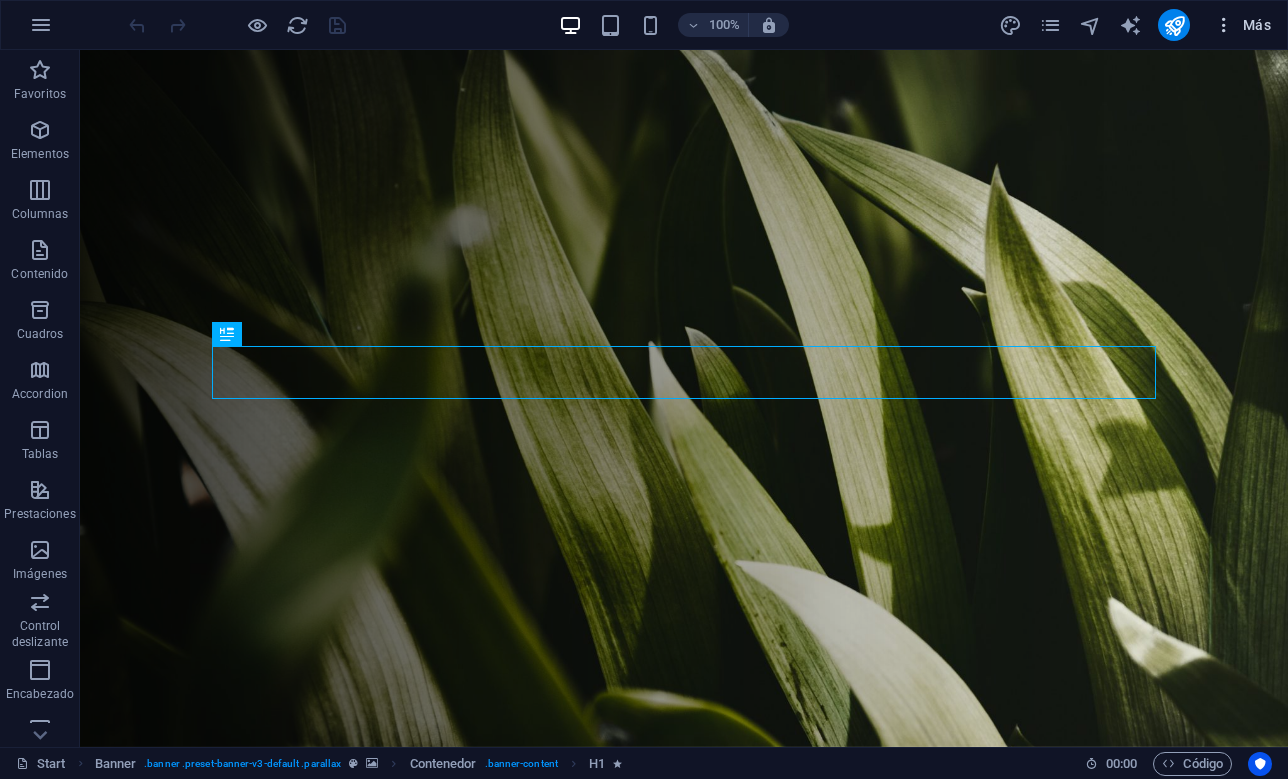 click at bounding box center [1224, 25] 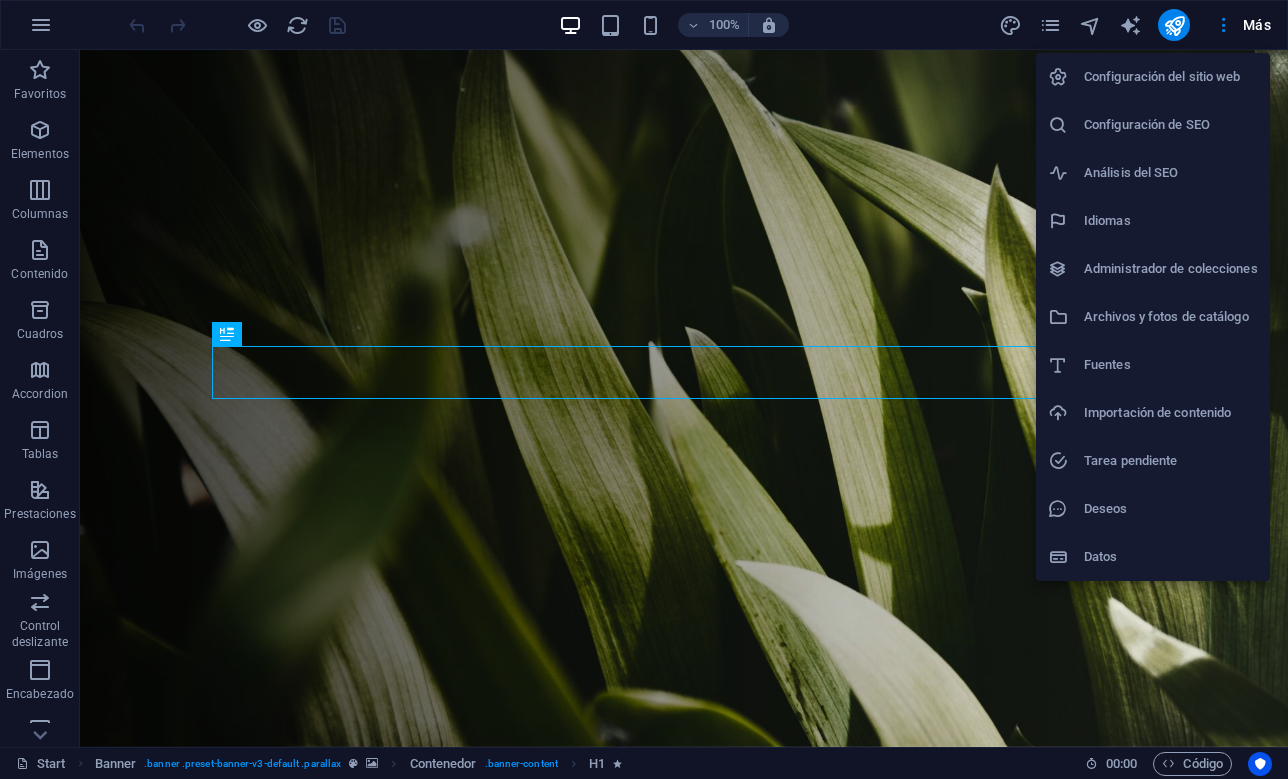 click at bounding box center (644, 389) 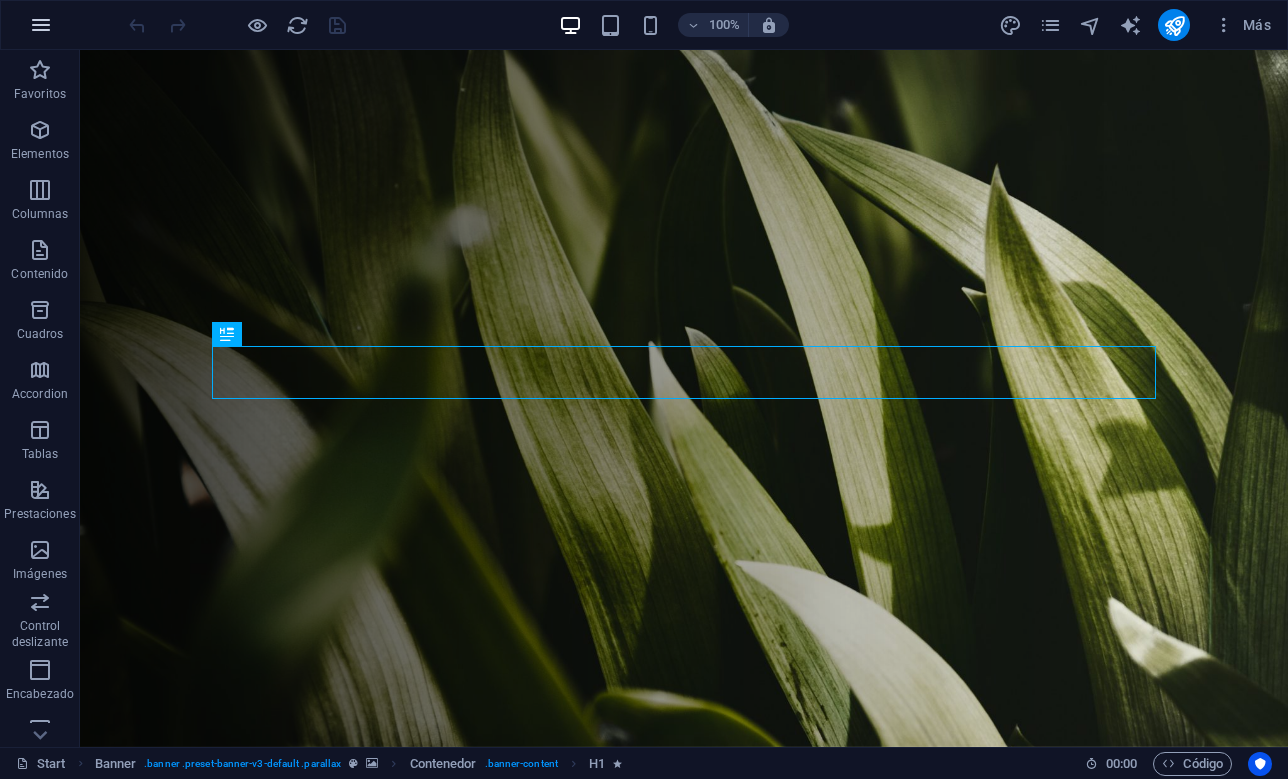 click at bounding box center (41, 25) 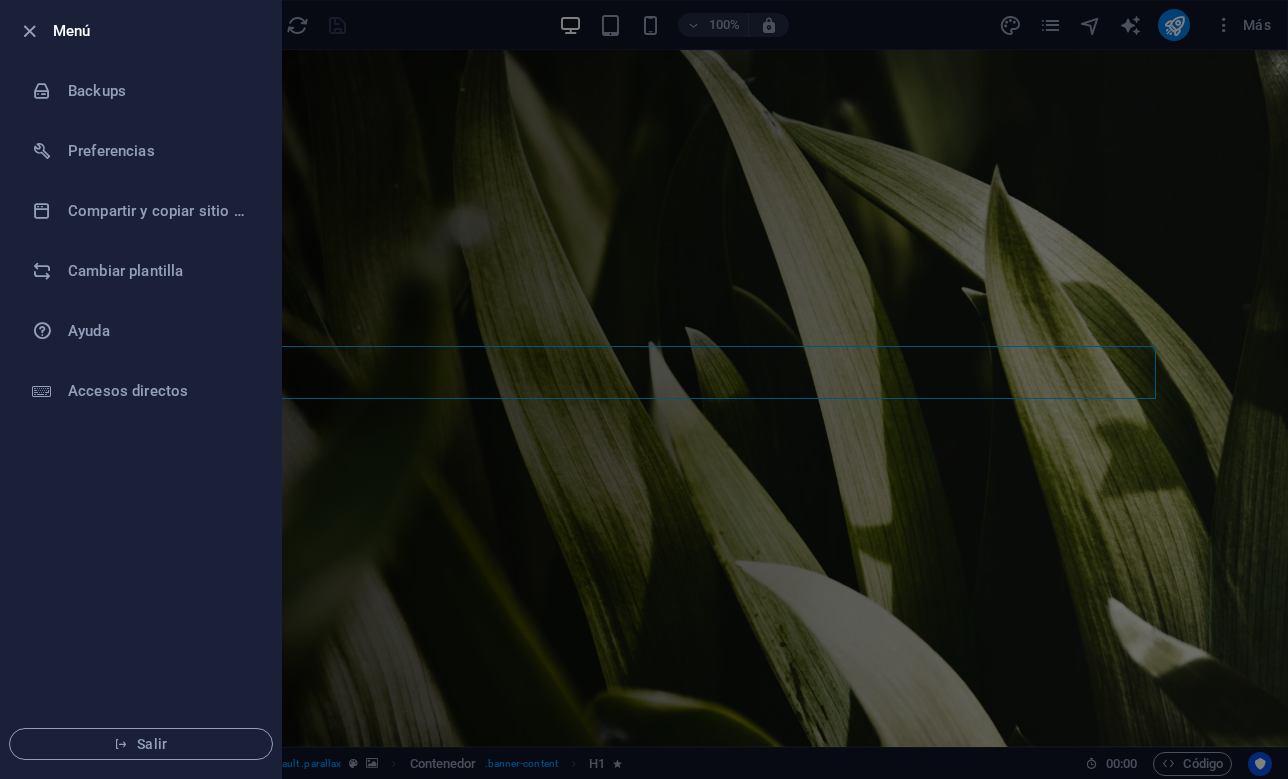 click at bounding box center (644, 389) 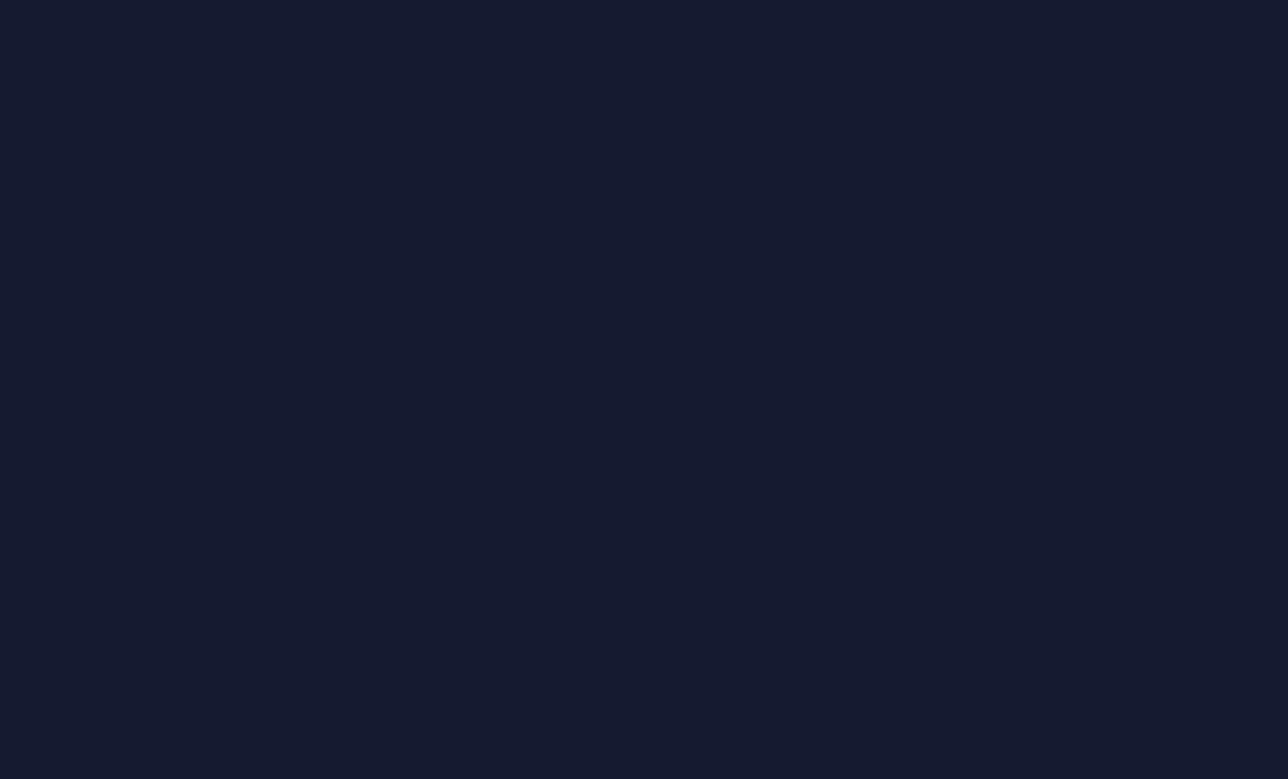 scroll, scrollTop: 0, scrollLeft: 0, axis: both 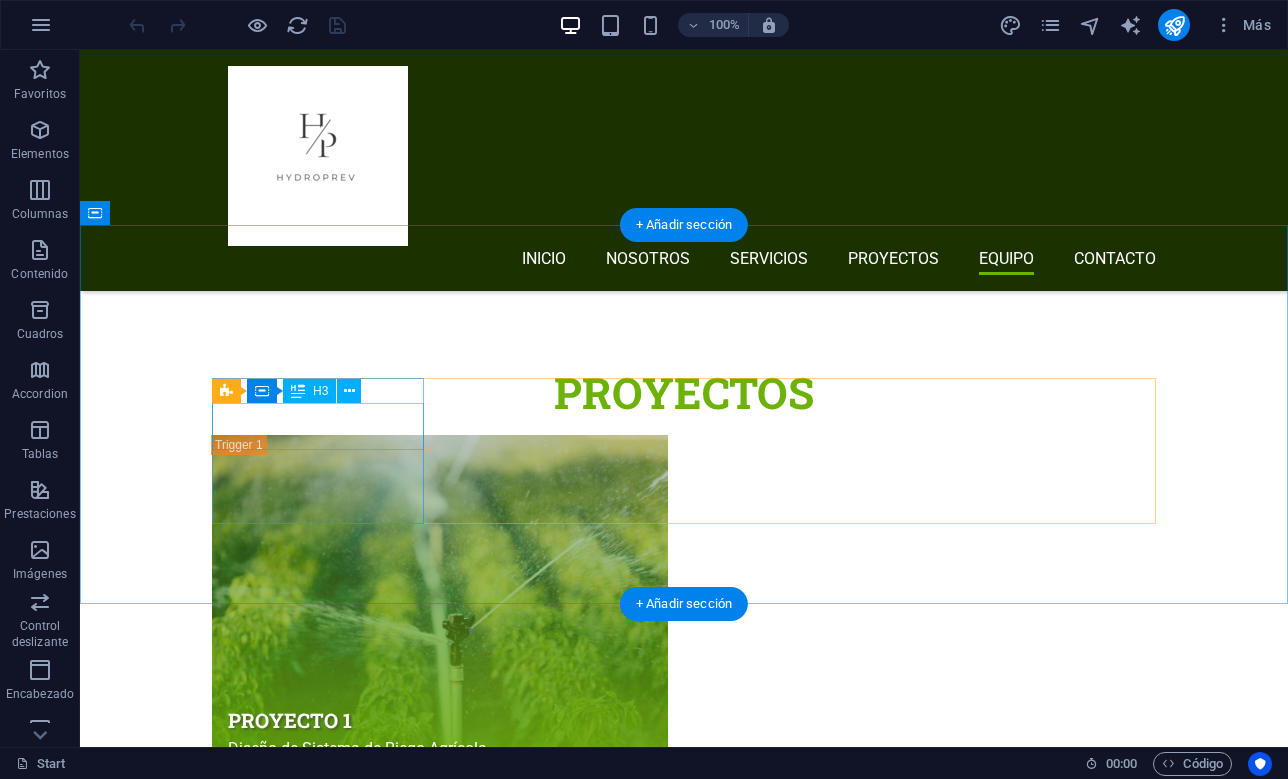 click on "L" at bounding box center [684, 5635] 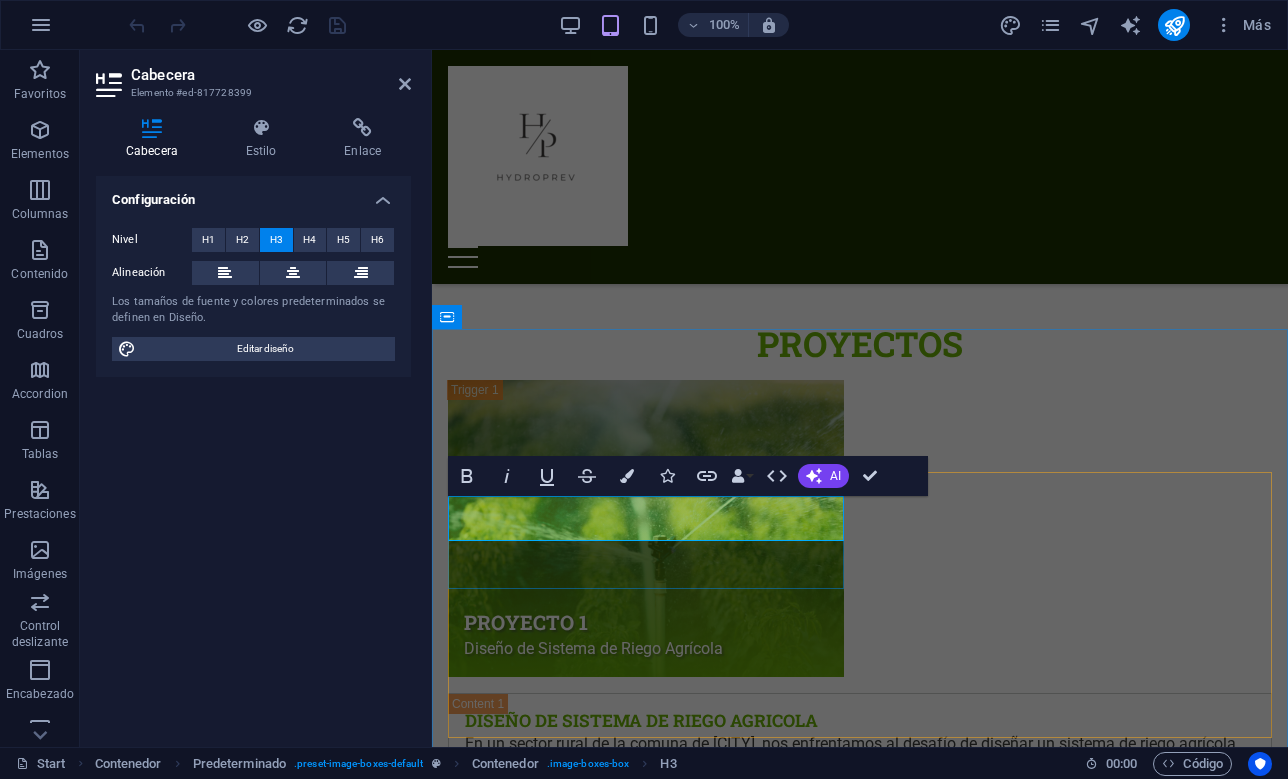 type 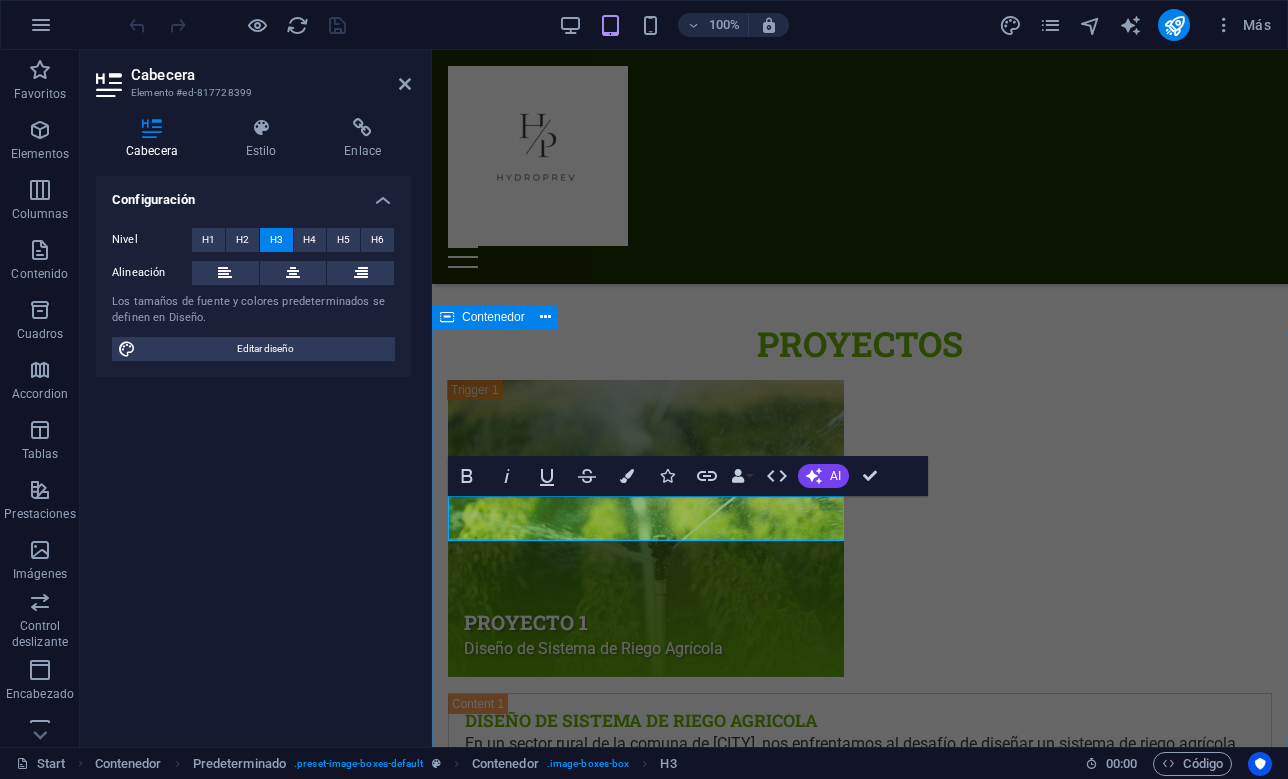 click on "Equipo de Hydroprev a Gerente Comercial M Gerente de Operaciones P Gerente de Recursos Humanos y Finanzas N Gerente de Marketing y Comercio" at bounding box center (860, 6232) 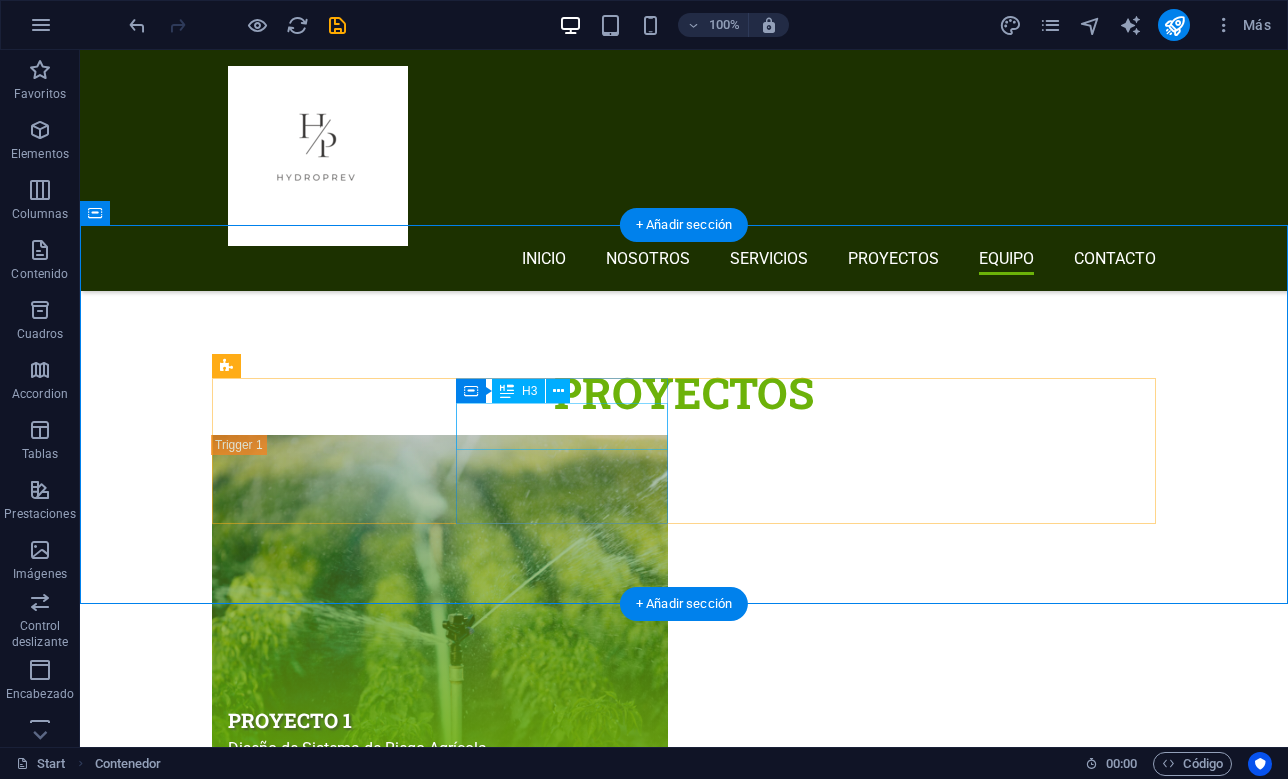 click on "M" at bounding box center [684, 5961] 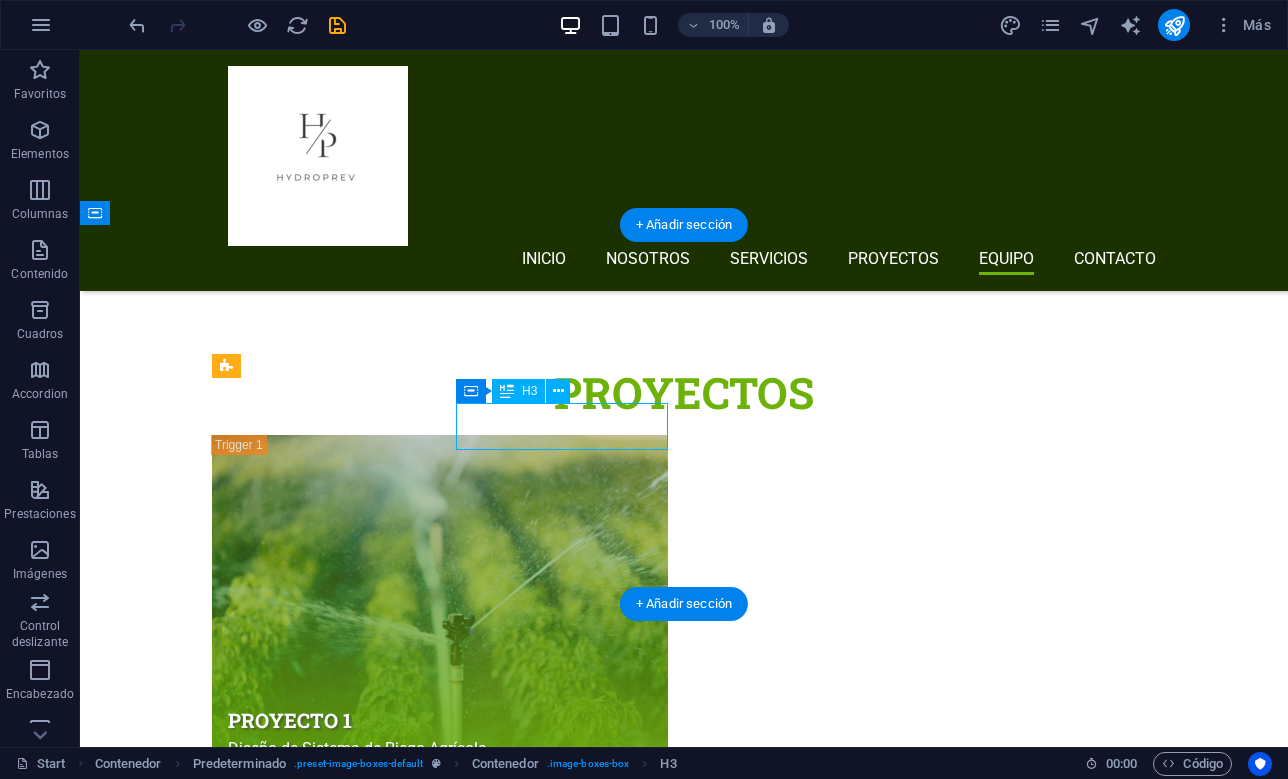 click on "M" at bounding box center (684, 5961) 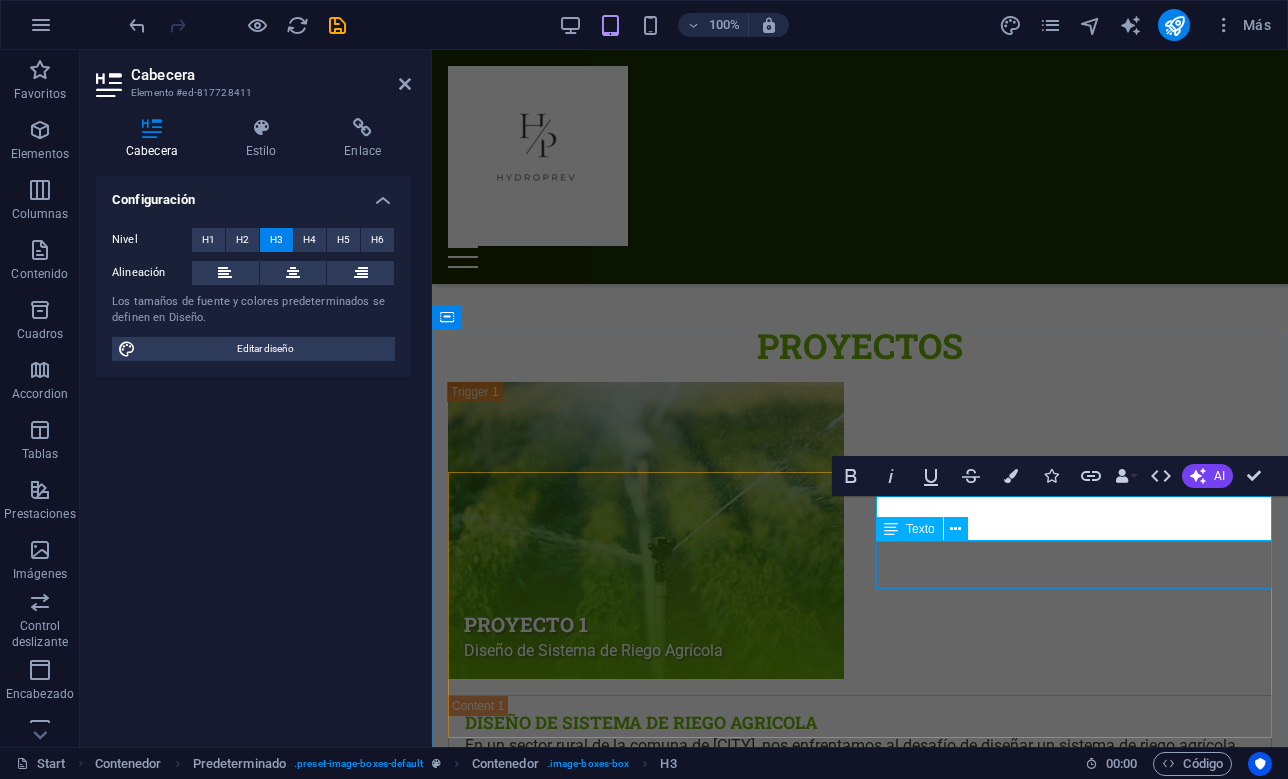 type 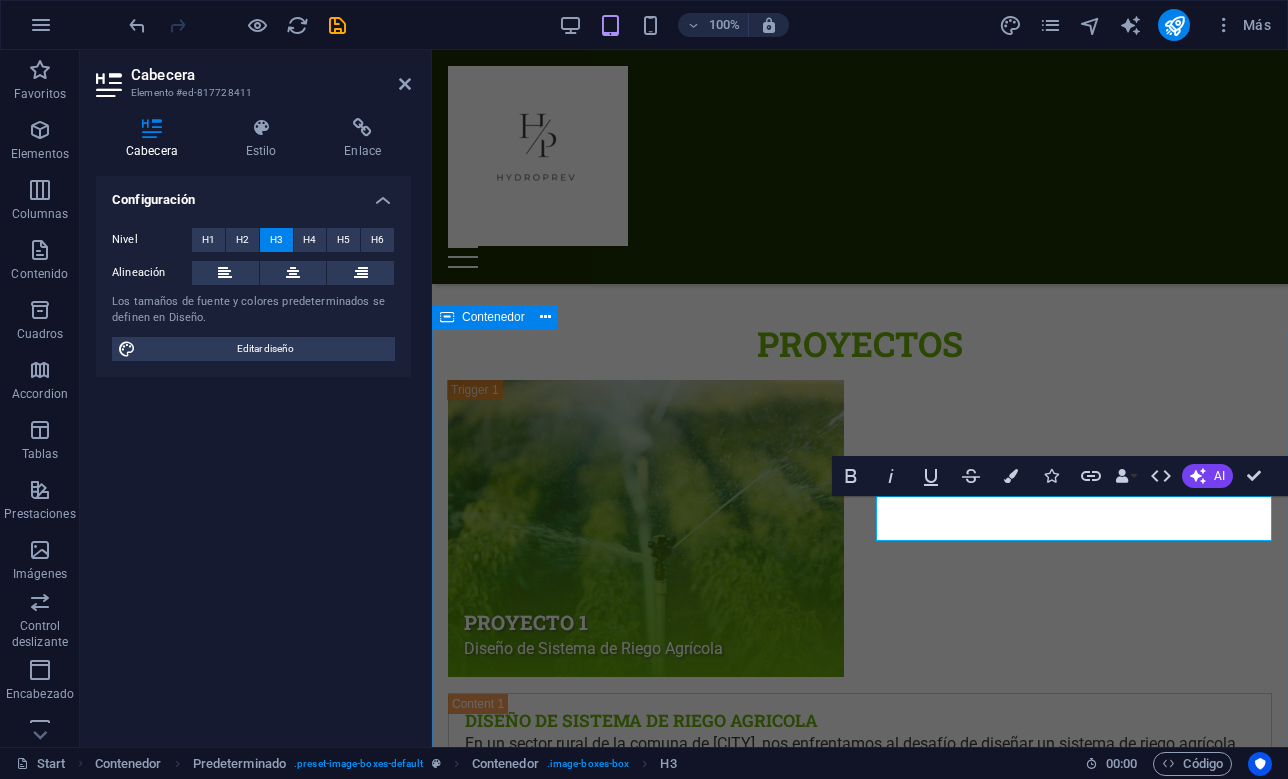 click on "Equipo de Hydroprev a Gerente Comercial r Gerente de Operaciones P Gerente de Recursos Humanos y Finanzas N Gerente de Marketing y Comercio" at bounding box center (860, 6232) 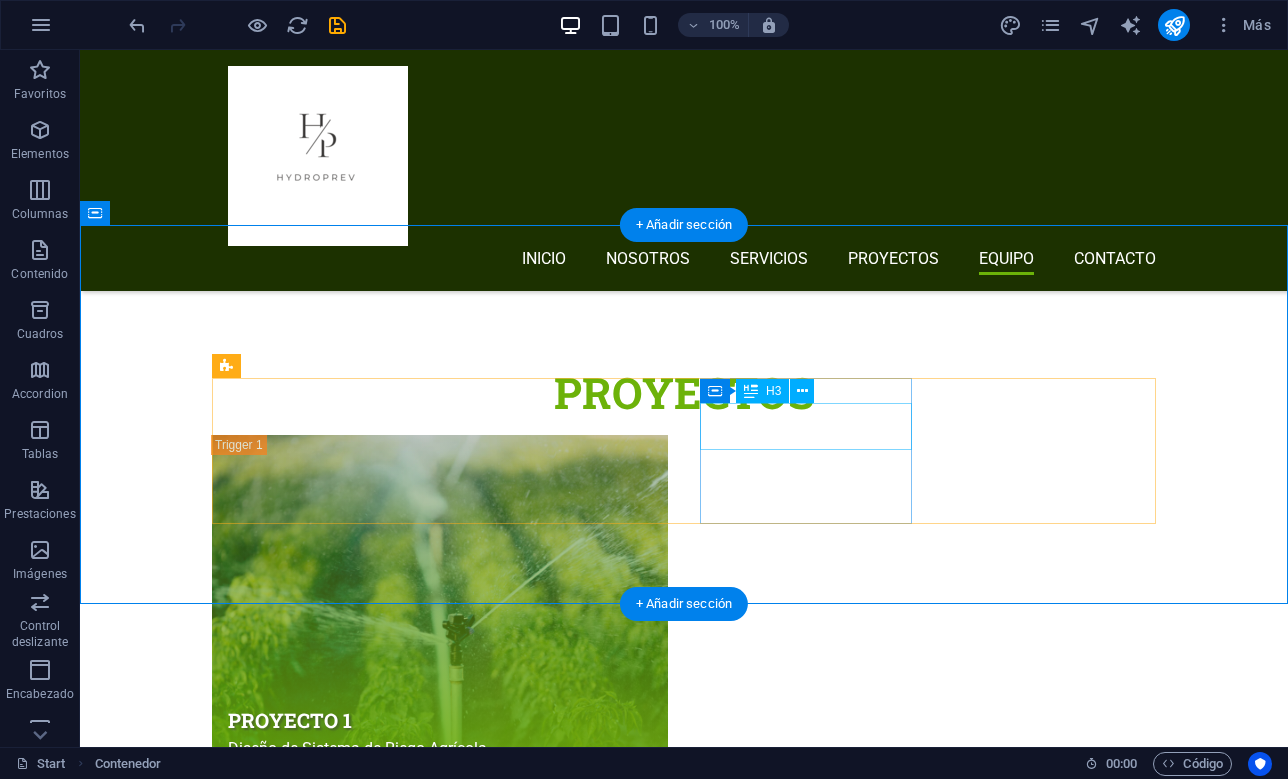 click on "P" at bounding box center (684, 6287) 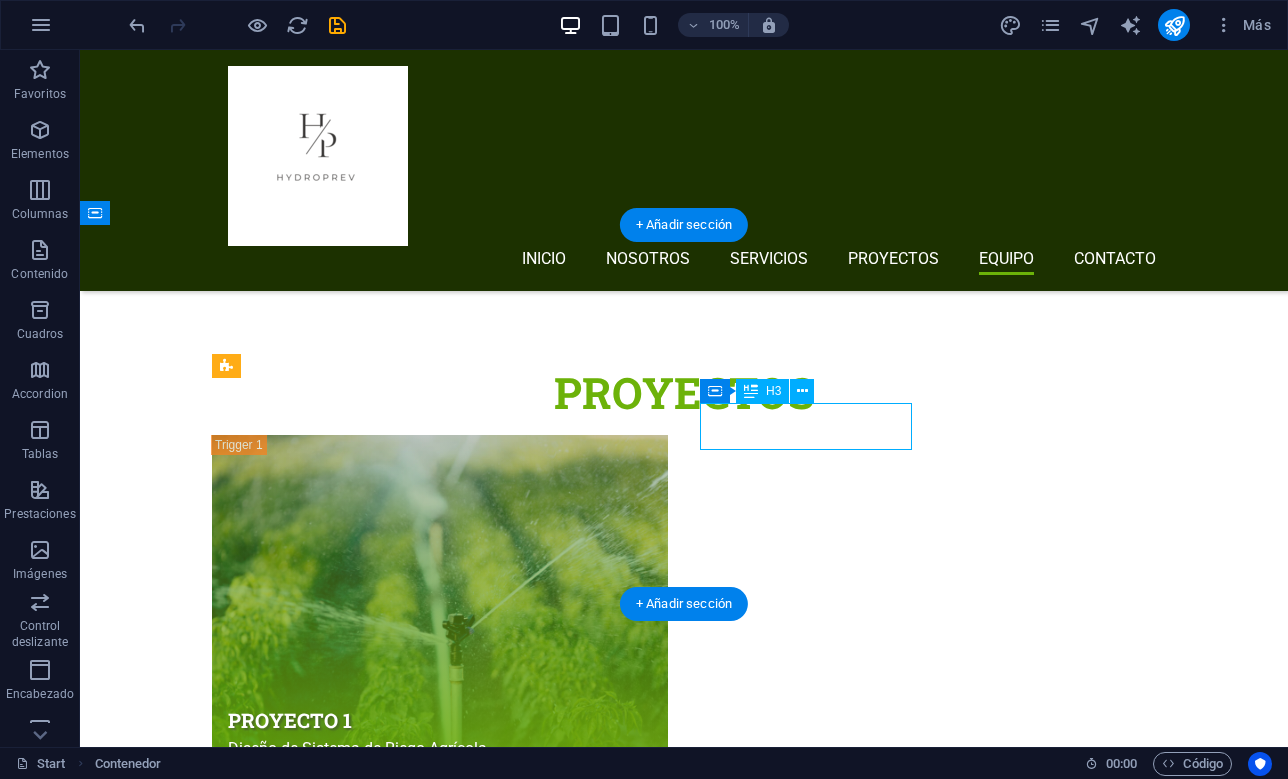 click on "P" at bounding box center [684, 6287] 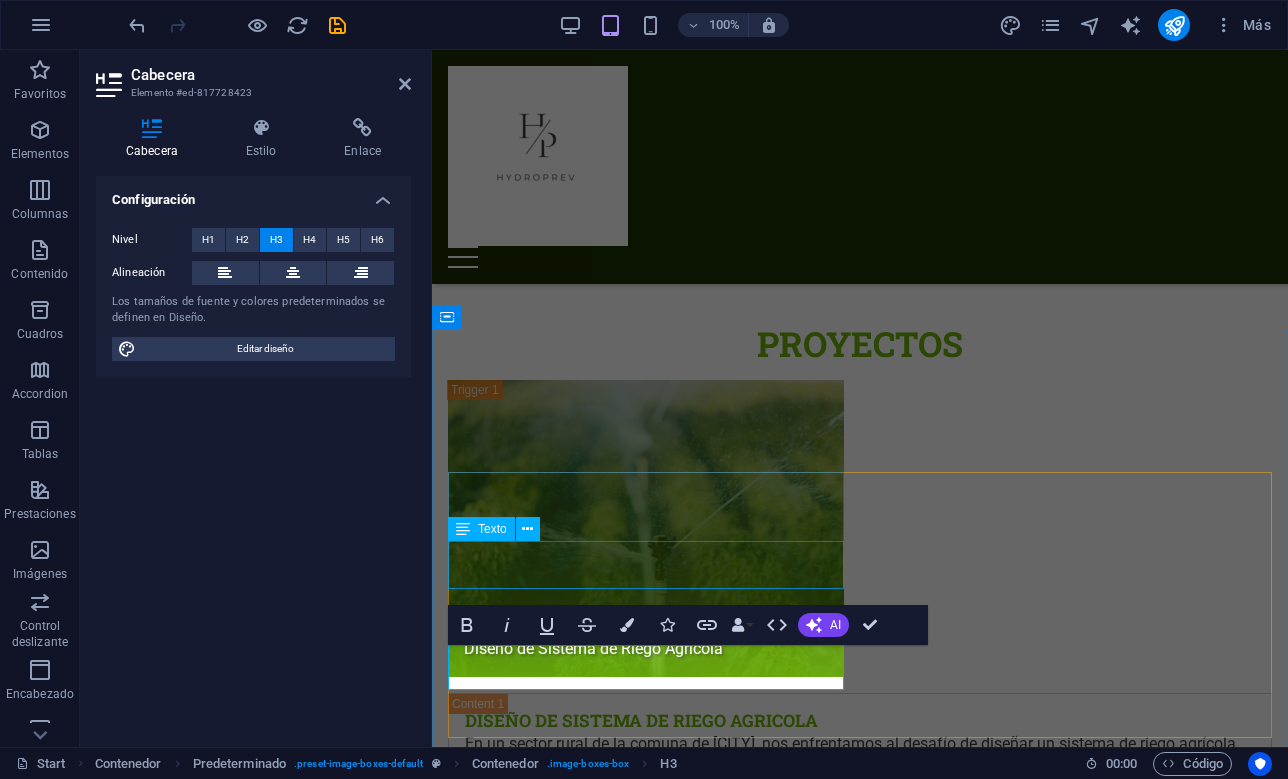 type 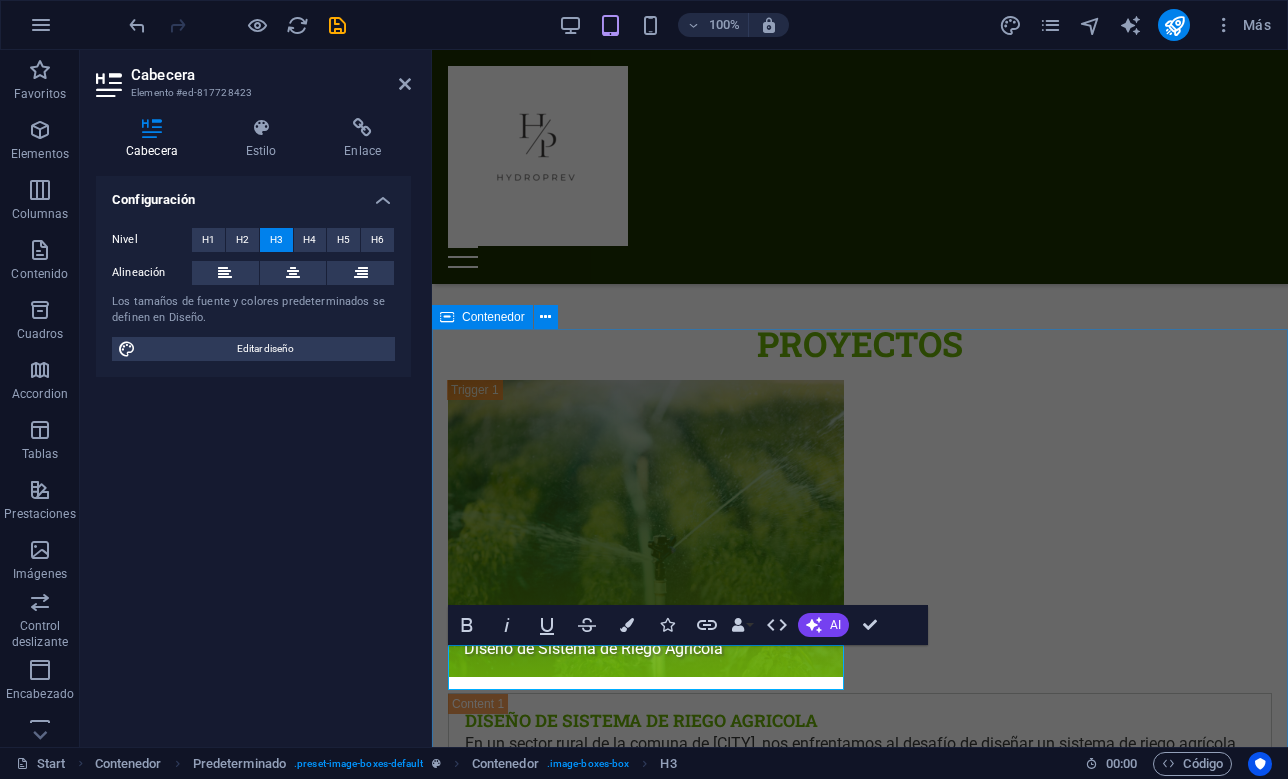 click on "Equipo de Hydroprev a Gerente Comercial r Gerente de Operaciones a Gerente de Recursos Humanos y Finanzas N Gerente de Marketing y Comercio" at bounding box center [860, 6232] 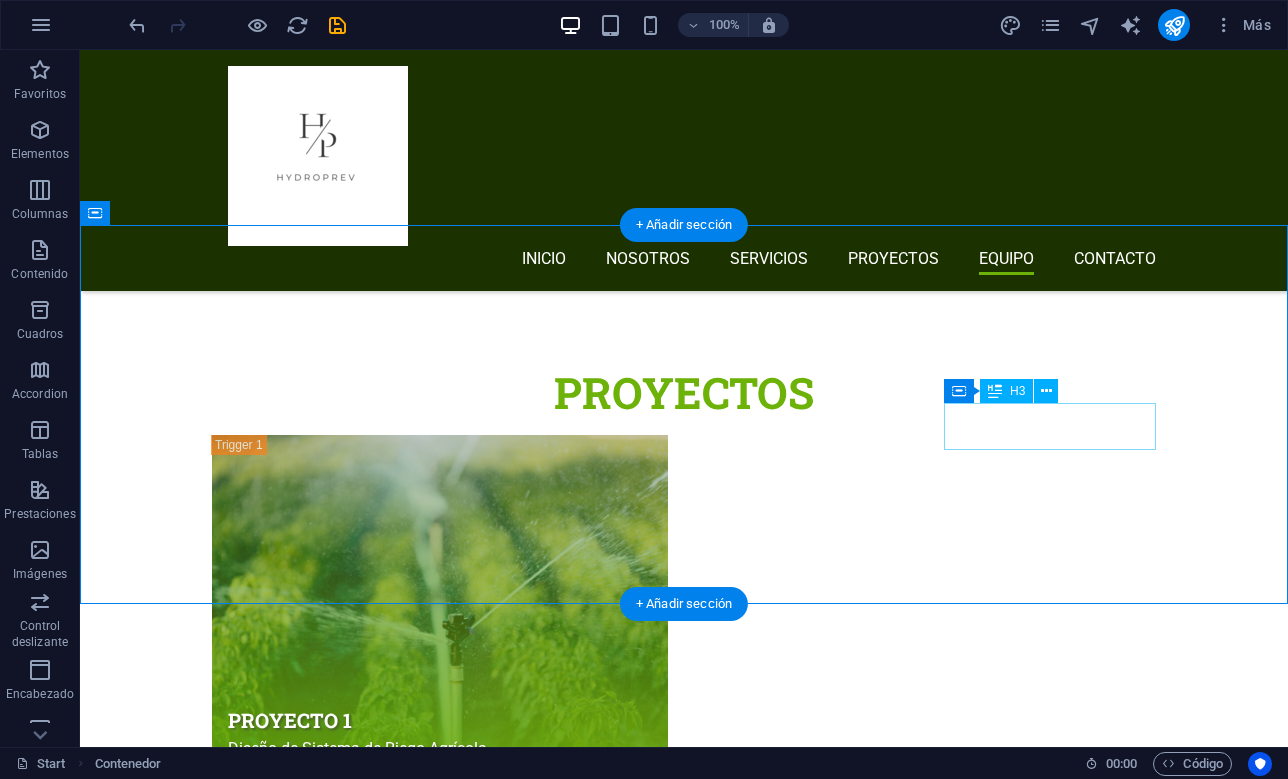click on "N" at bounding box center [684, 7345] 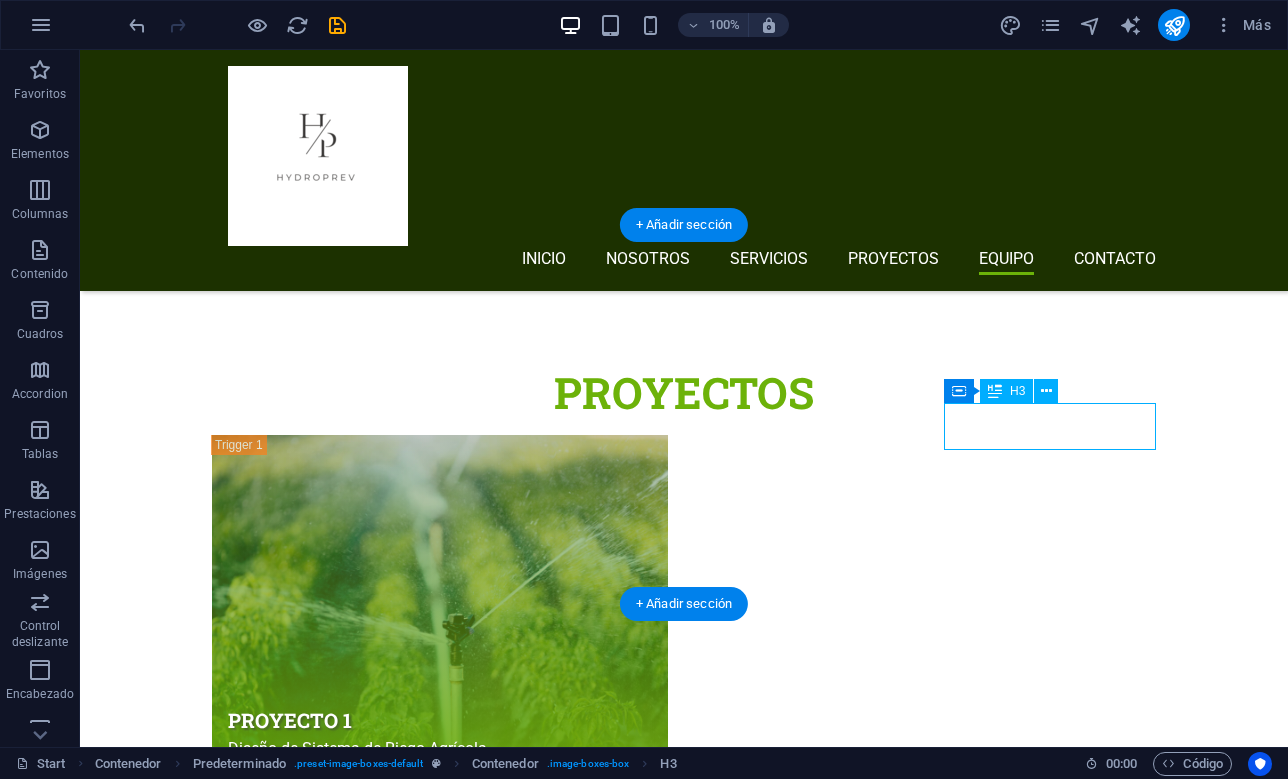 click on "N" at bounding box center (684, 7345) 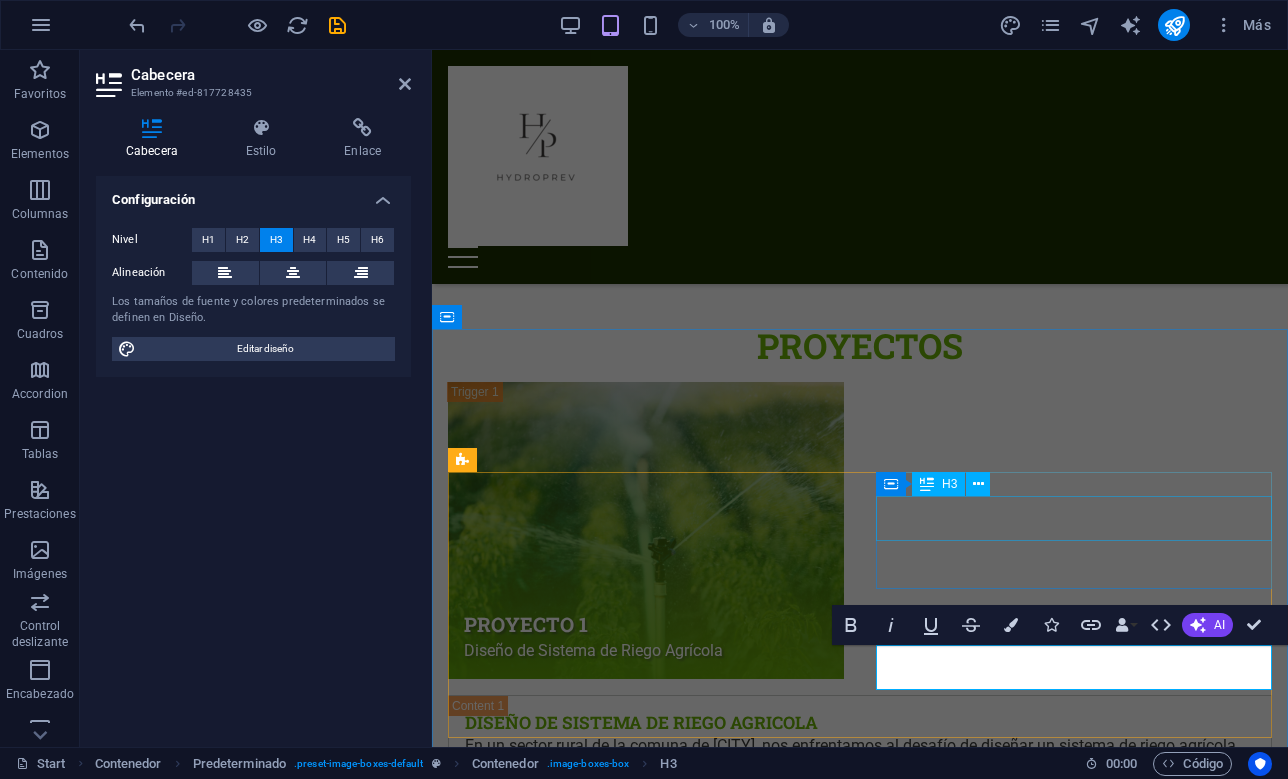 type 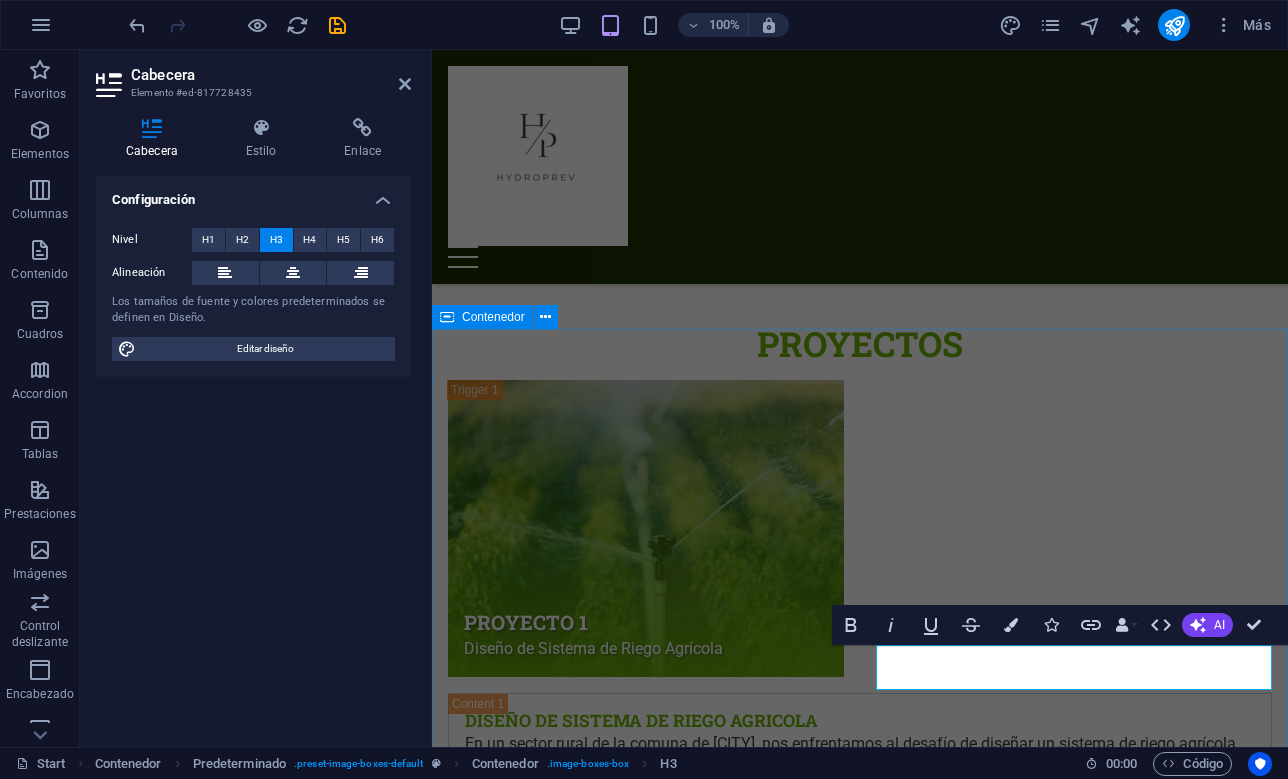 click on "Equipo de Hydroprev a Gerente Comercial r Gerente de Operaciones a Gerente de Recursos Humanos y Finanzas j Gerente de Marketing y Comercio" at bounding box center [860, 6232] 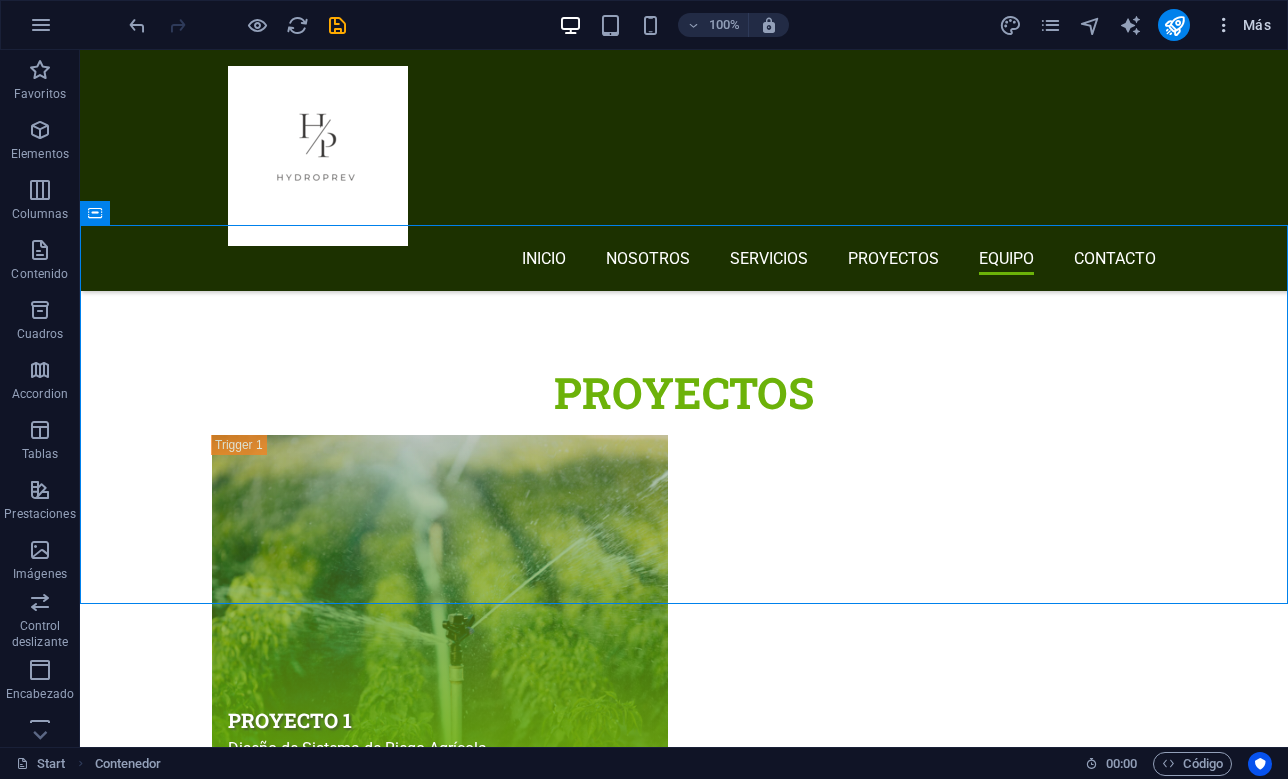 click at bounding box center (1224, 25) 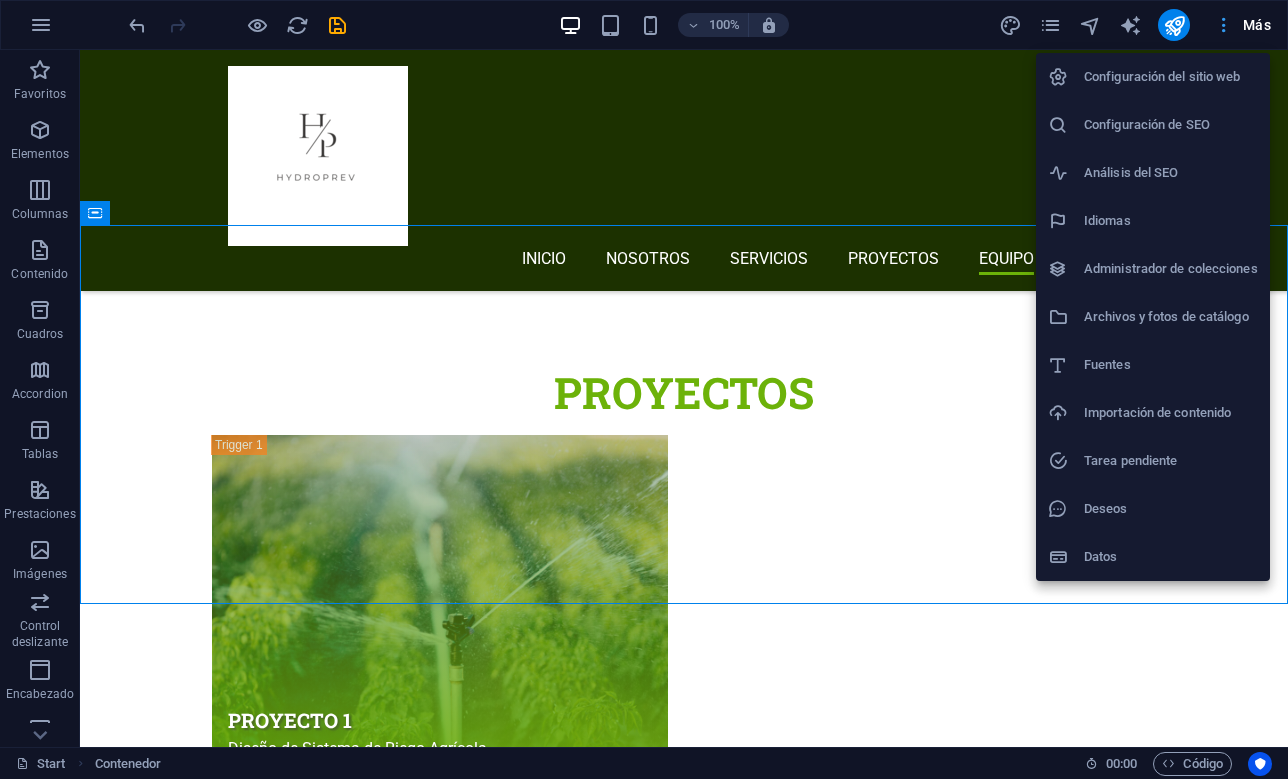 click at bounding box center (644, 389) 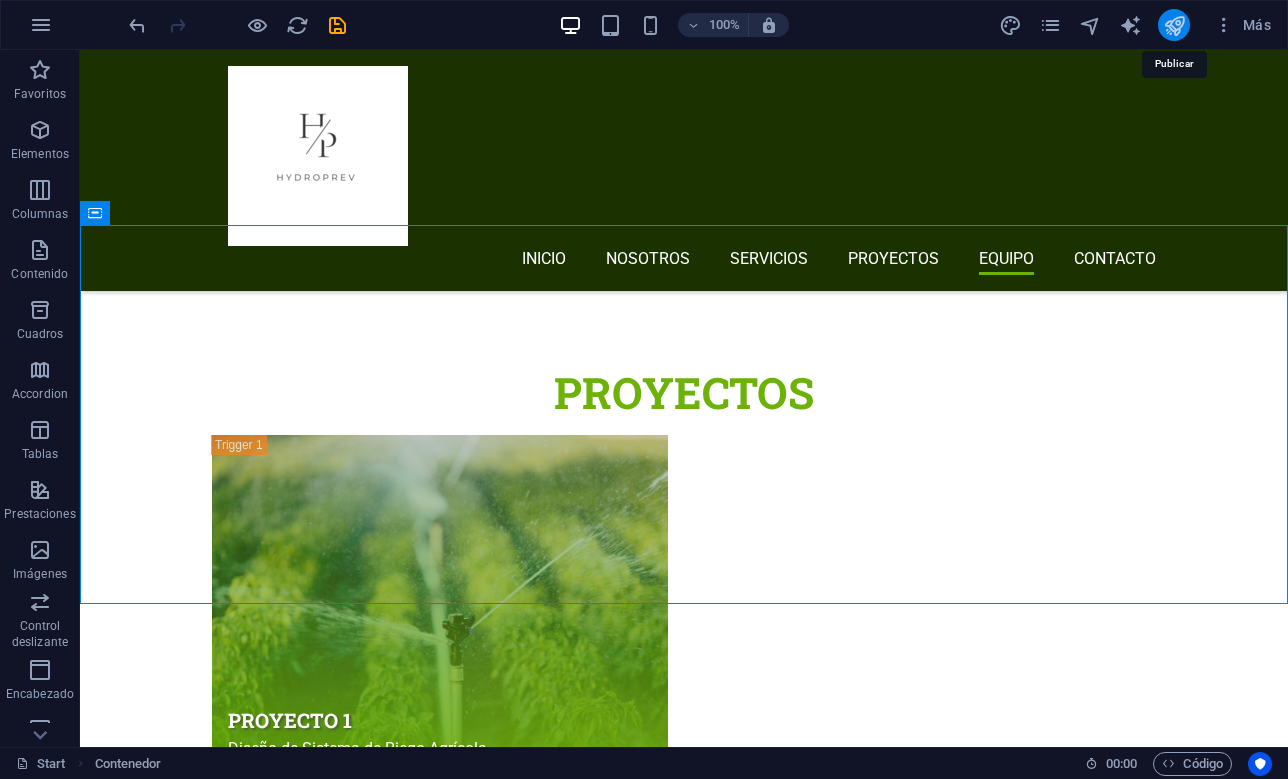 click at bounding box center [1174, 25] 